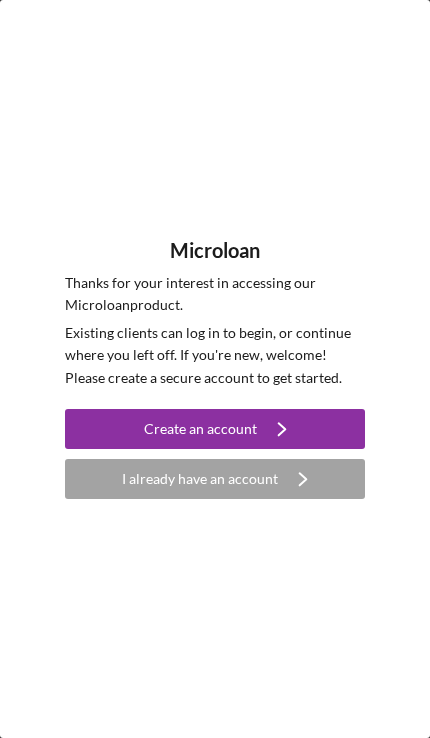 scroll, scrollTop: 0, scrollLeft: 0, axis: both 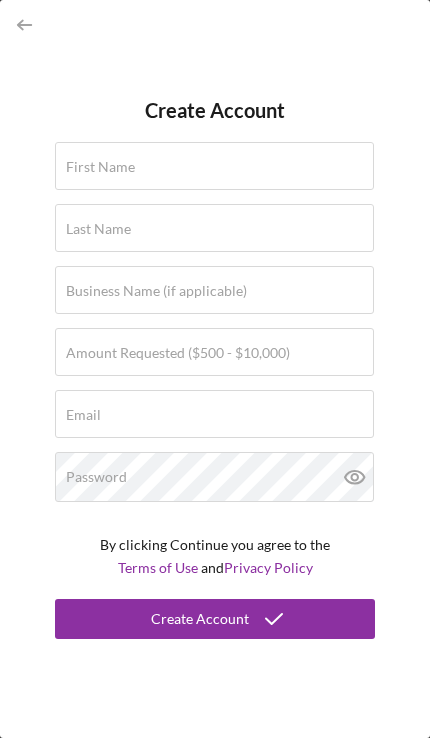 click on "First Name" at bounding box center (100, 167) 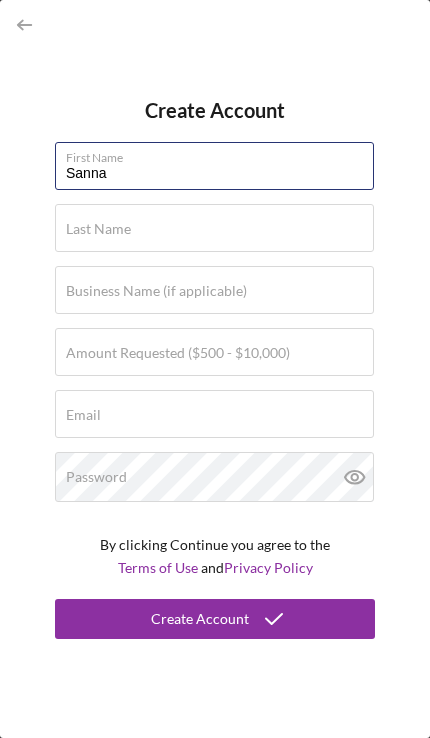 type on "Sanna" 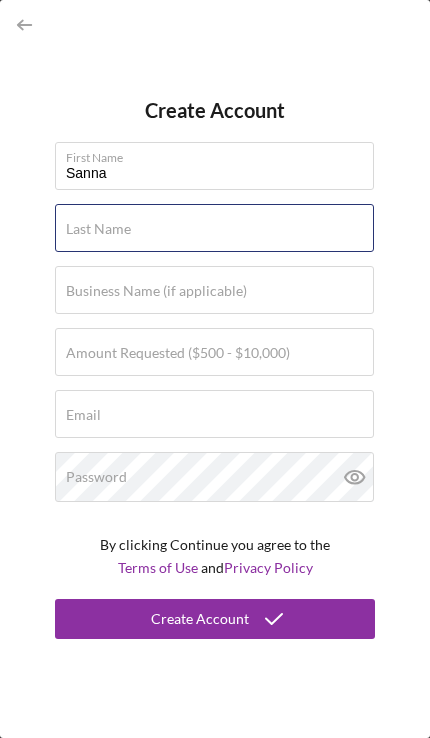 click on "Last Name" at bounding box center [214, 228] 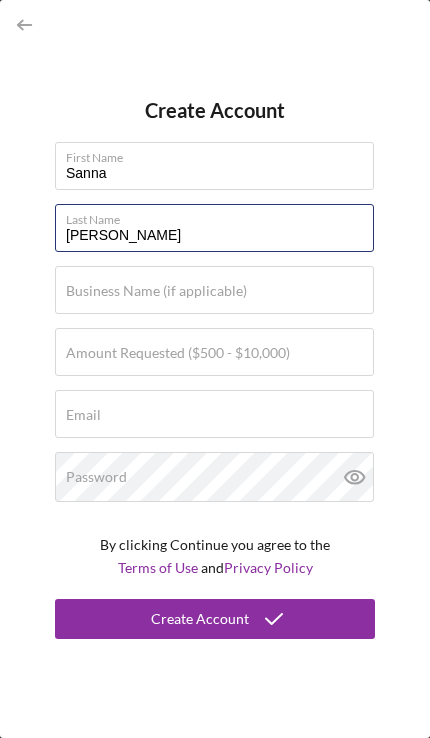 type on "[PERSON_NAME]" 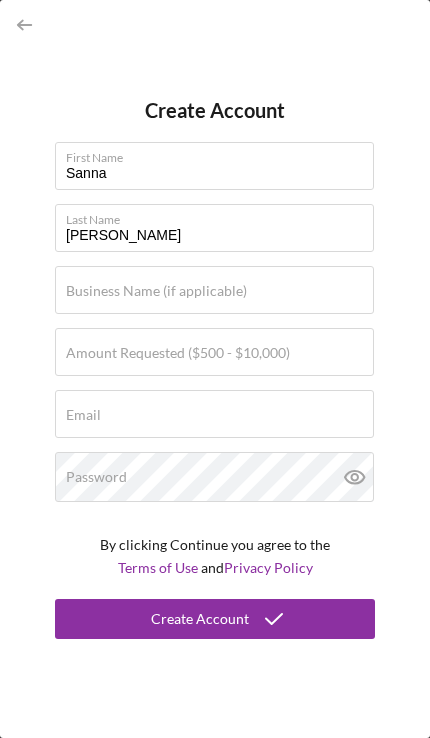 click on "Business Name (if applicable)" at bounding box center (156, 291) 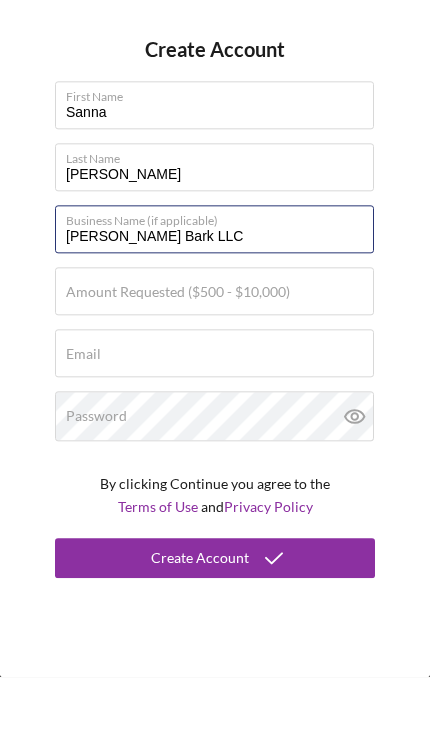 type on "[PERSON_NAME] Bark LLC" 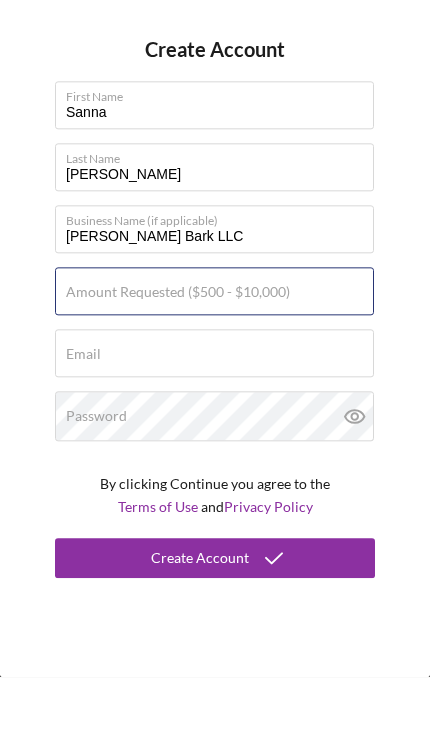 click on "Amount Requested ($500 - $10,000)" at bounding box center (214, 352) 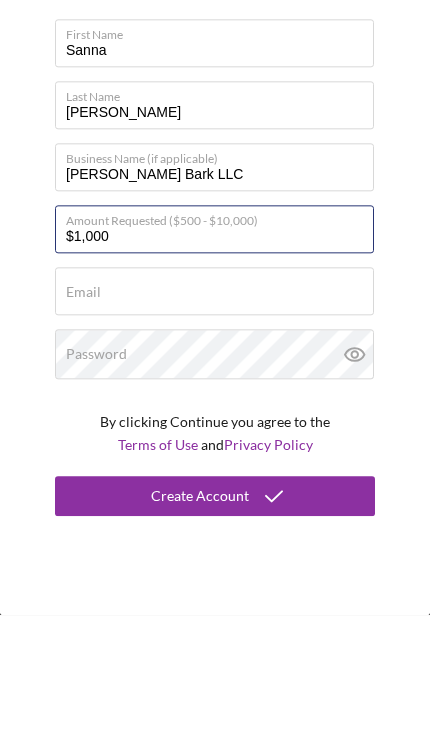 type on "$10,000" 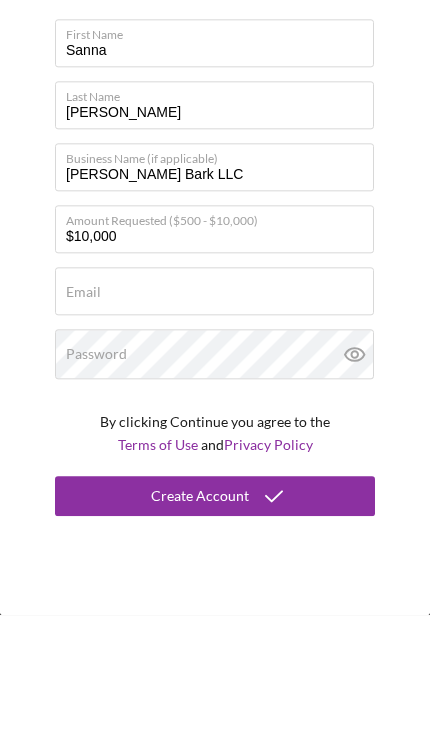 click on "Email" at bounding box center [83, 415] 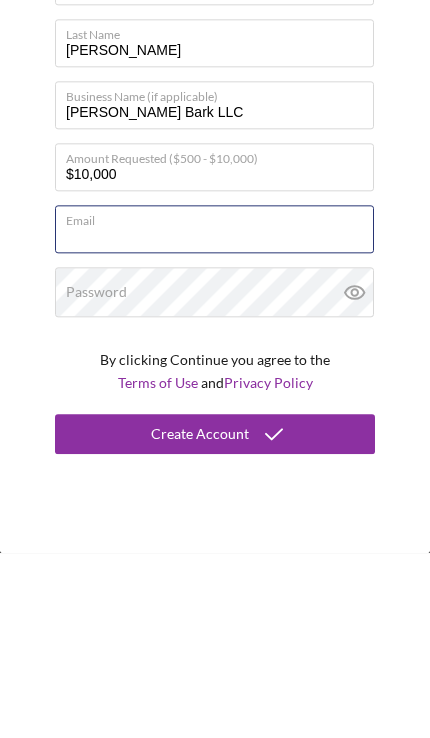 type on "[EMAIL_ADDRESS][DOMAIN_NAME]" 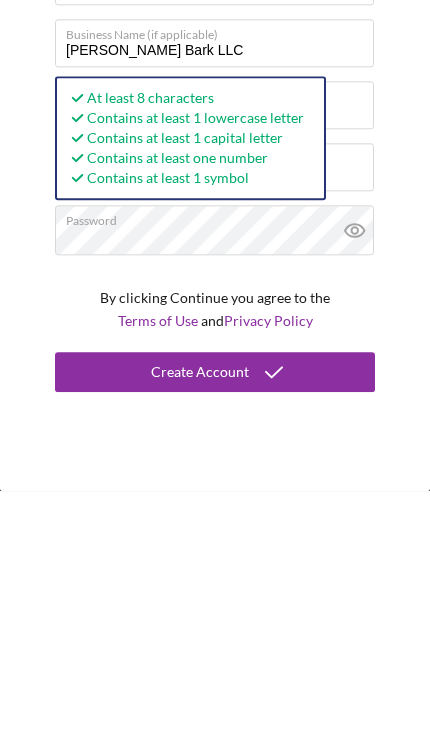 click on "Create Account First Name Sanna Last Name [PERSON_NAME] Business Name (if applicable) [PERSON_NAME] Bark LLC Amount Requested ($500 - $10,000) $10,000 Email [EMAIL_ADDRESS][DOMAIN_NAME] Password At least 8 characters Contains at least 1 lowercase letter Contains at least 1 capital letter Contains at least one number Contains at least 1 symbol By clicking Continue you agree to the  Terms of Use   and  Privacy Policy Create Account" at bounding box center [215, 369] 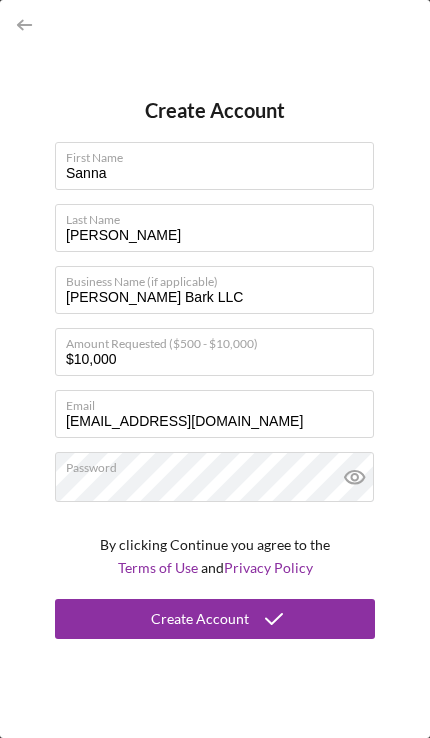 click 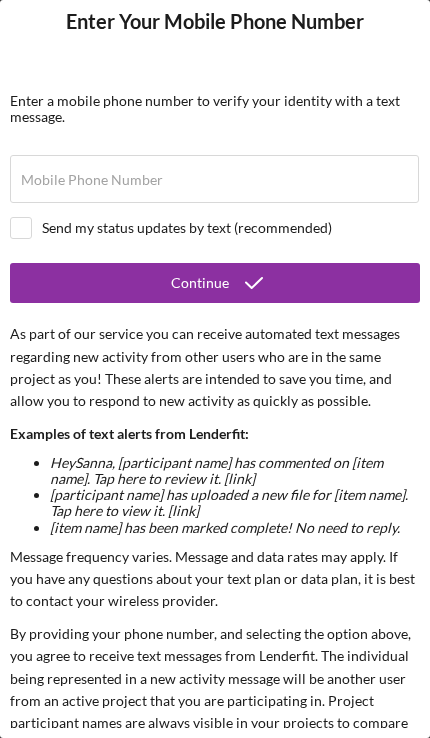 click at bounding box center [21, 228] 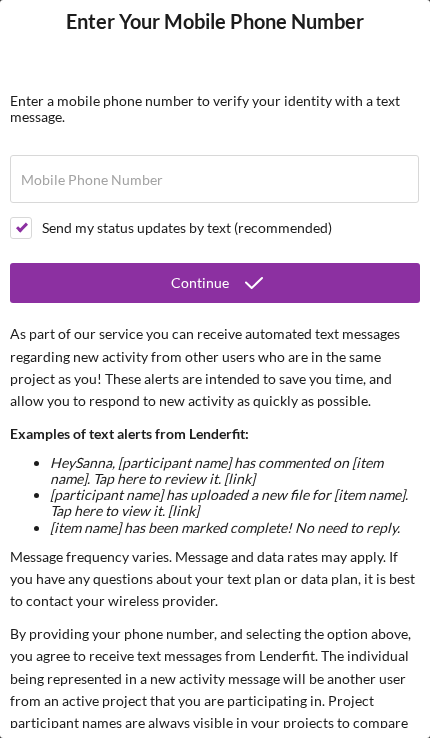 click on "Mobile Phone Number" at bounding box center [92, 180] 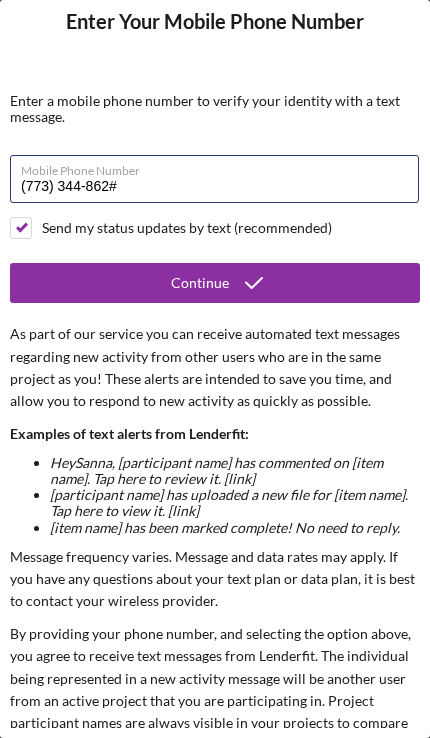 type on "[PHONE_NUMBER]" 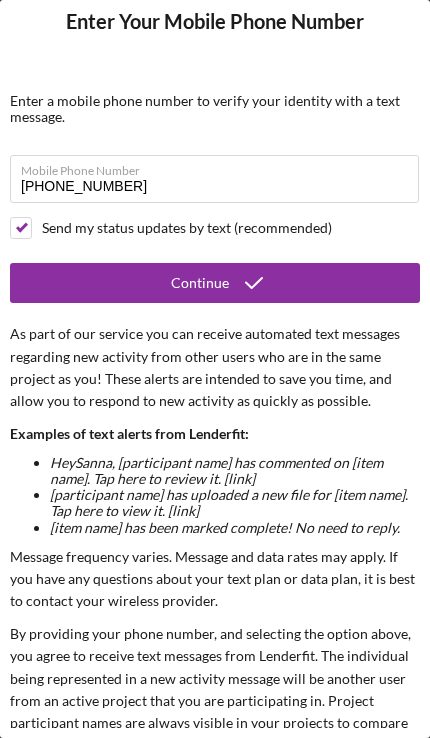 click on "Continue" at bounding box center [215, 283] 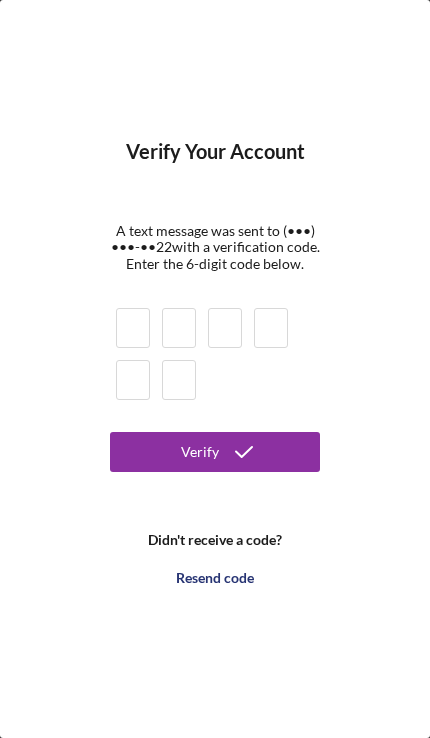 click at bounding box center [133, 328] 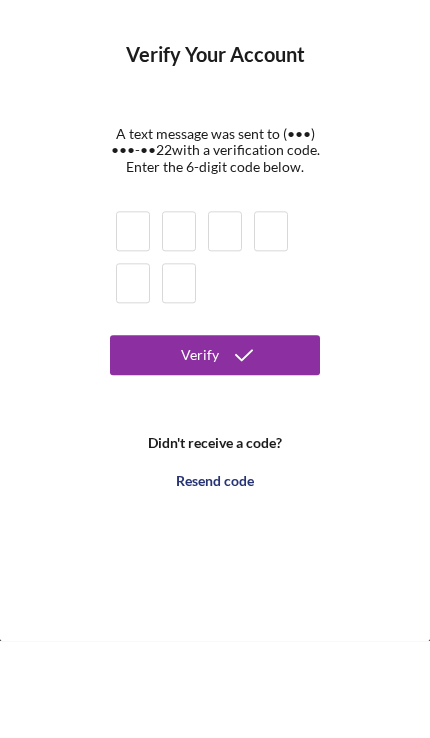 type on "8" 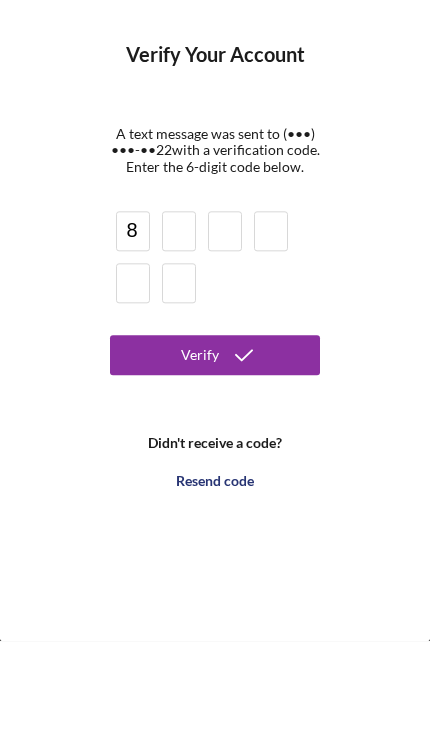 click on "Verify" at bounding box center [215, 452] 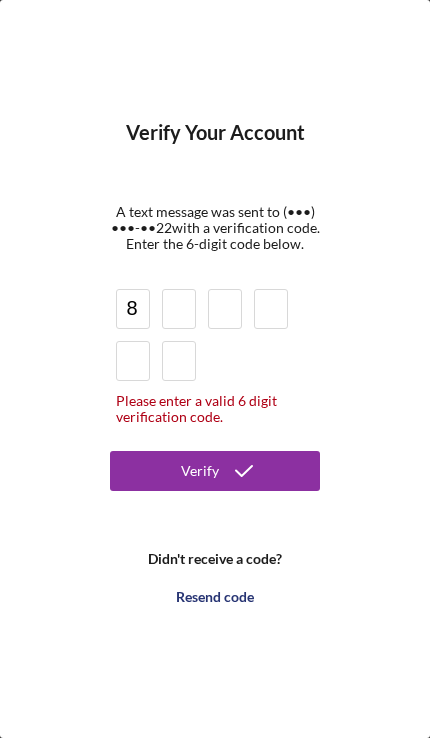 click at bounding box center [179, 309] 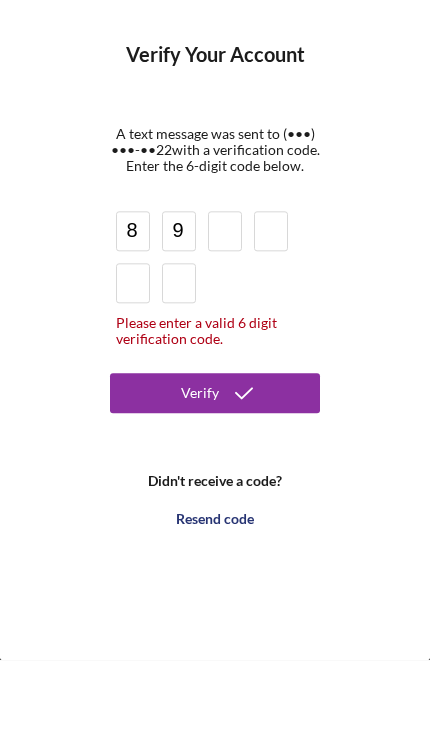type on "9" 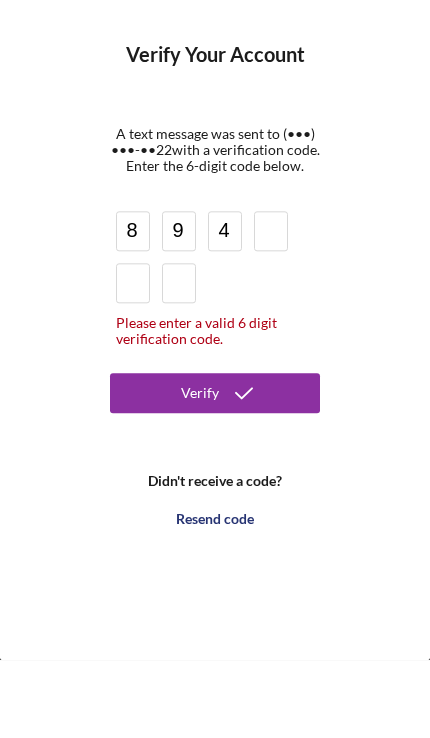 type on "4" 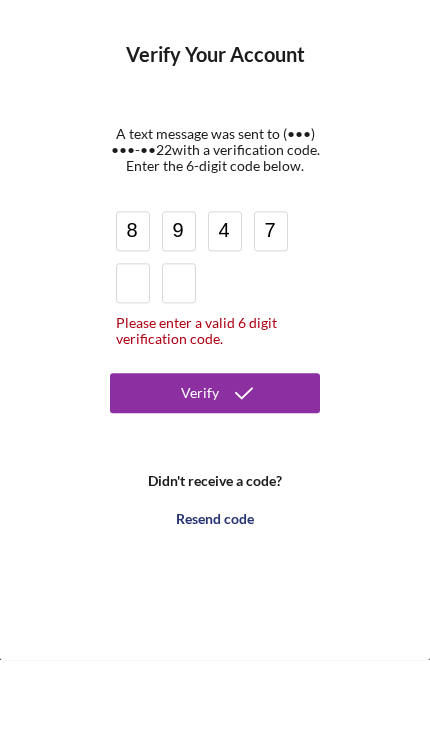 type on "7" 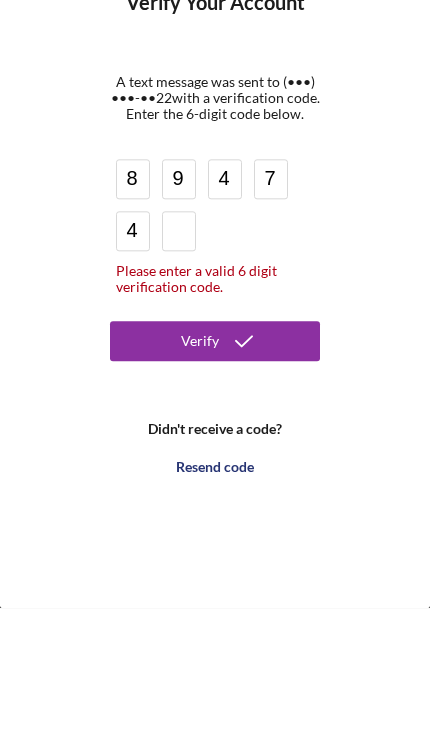 type on "4" 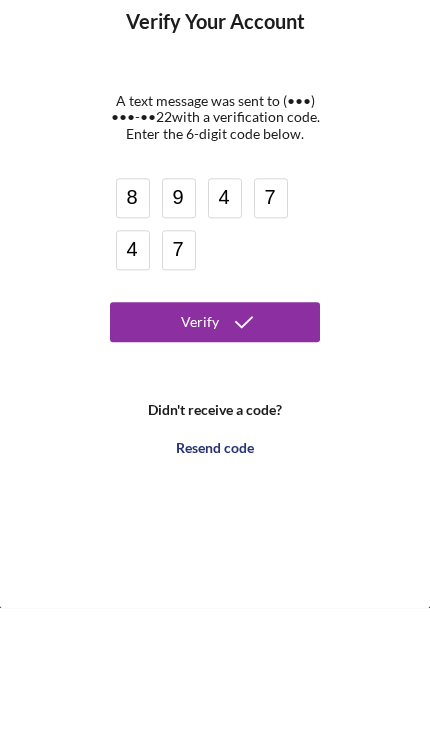 type on "7" 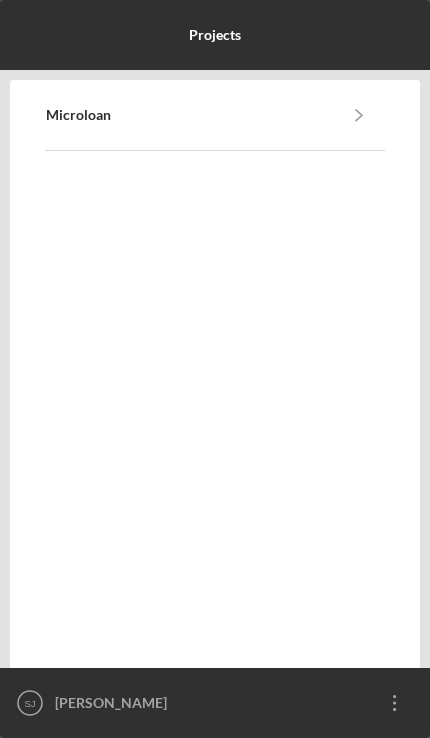 click on "Microloan" at bounding box center (78, 115) 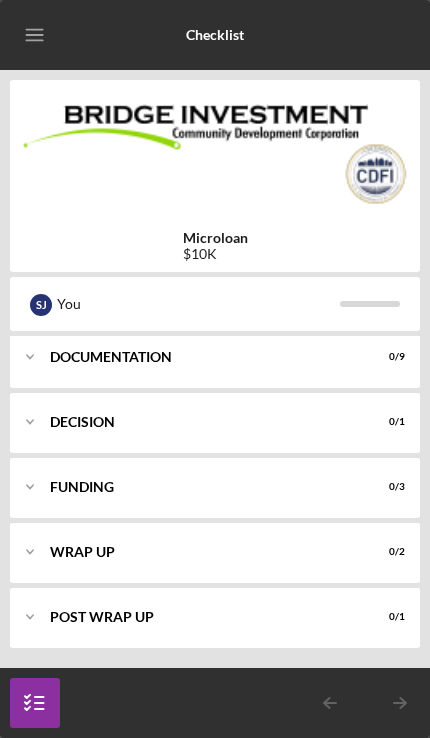 scroll, scrollTop: 396, scrollLeft: 0, axis: vertical 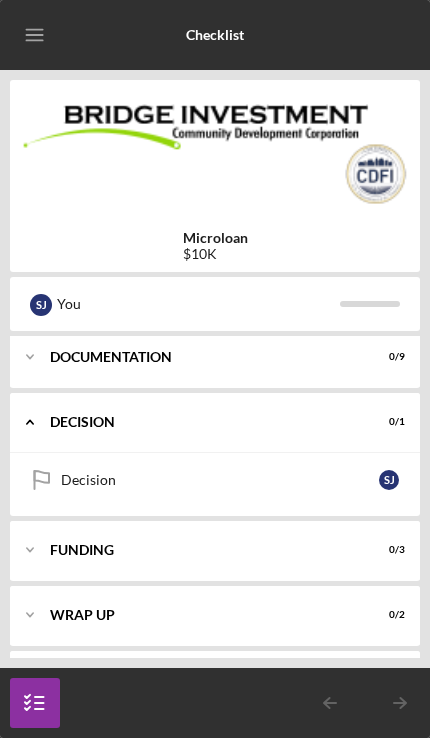 click on "Icon/Expander Documentation 0 / 9" at bounding box center (215, 357) 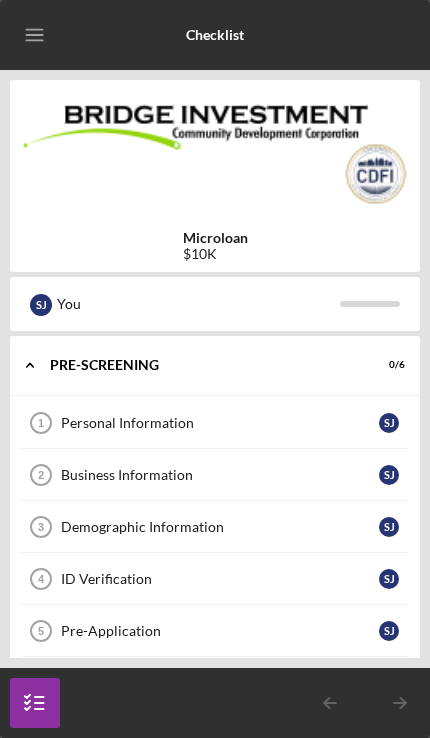 scroll, scrollTop: 0, scrollLeft: 0, axis: both 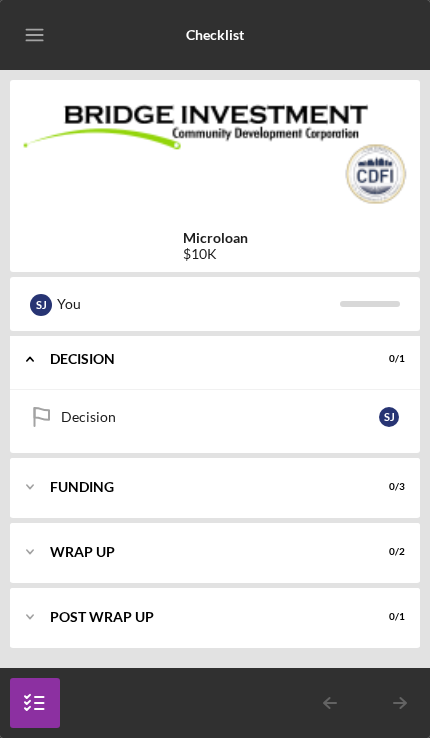 click on "POST WRAP UP" at bounding box center [202, 617] 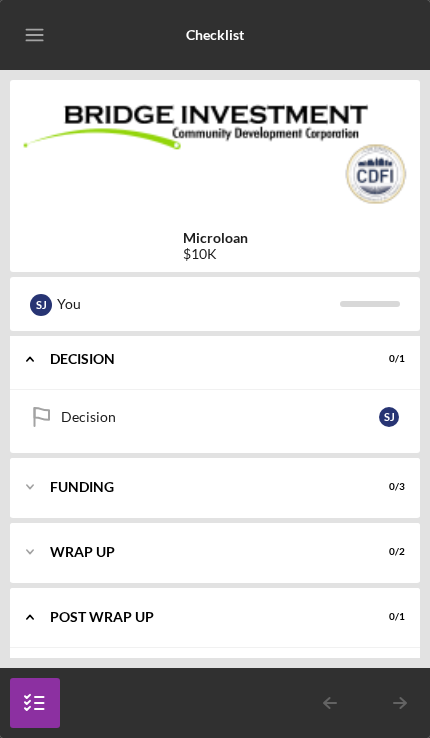 click on "Icon/Expander WRAP UP 0 / 2" at bounding box center [215, 552] 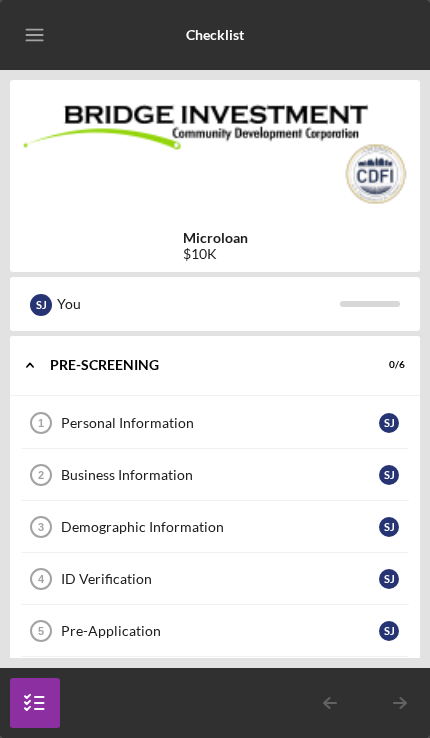 scroll, scrollTop: 0, scrollLeft: 0, axis: both 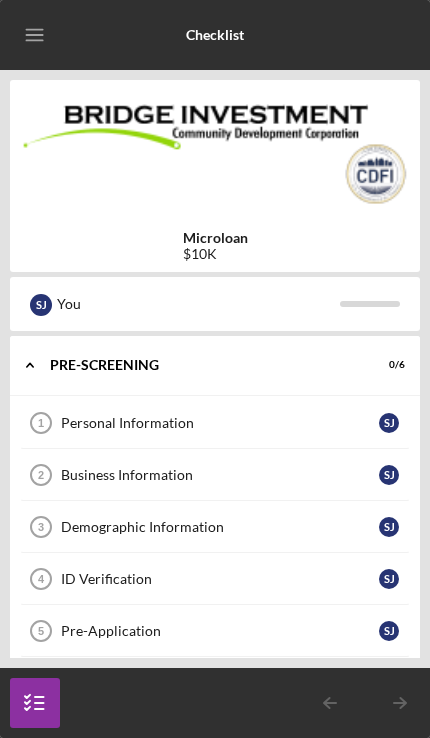 click on "You" at bounding box center [198, 304] 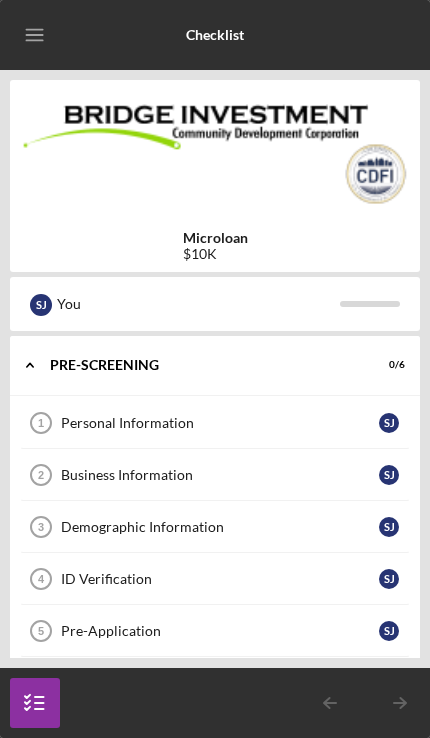 scroll, scrollTop: 0, scrollLeft: 0, axis: both 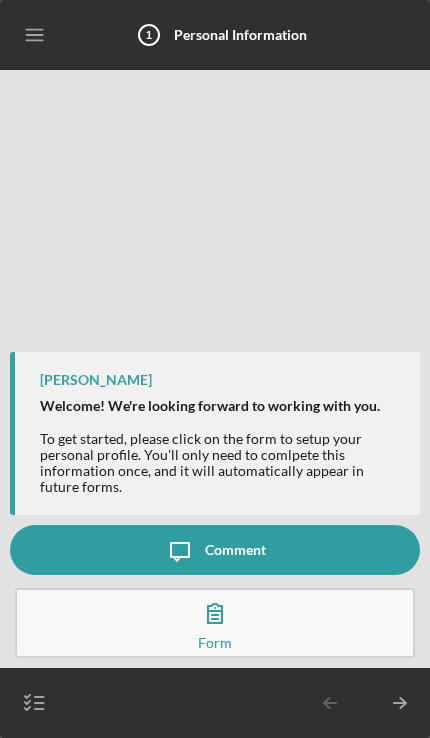 click on "Icon/Message Comment" at bounding box center [215, 550] 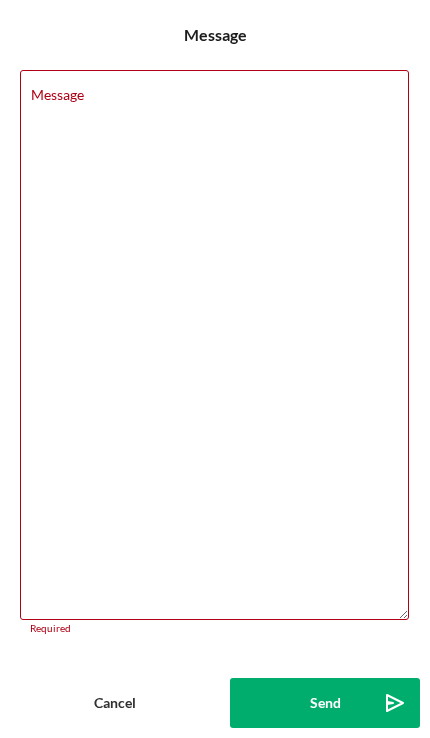 click on "Cancel" at bounding box center (115, 703) 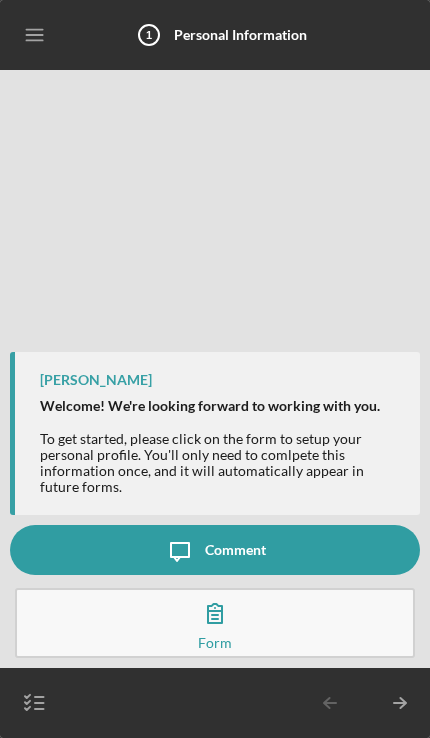 click on "Complete the Form Form" at bounding box center (215, 623) 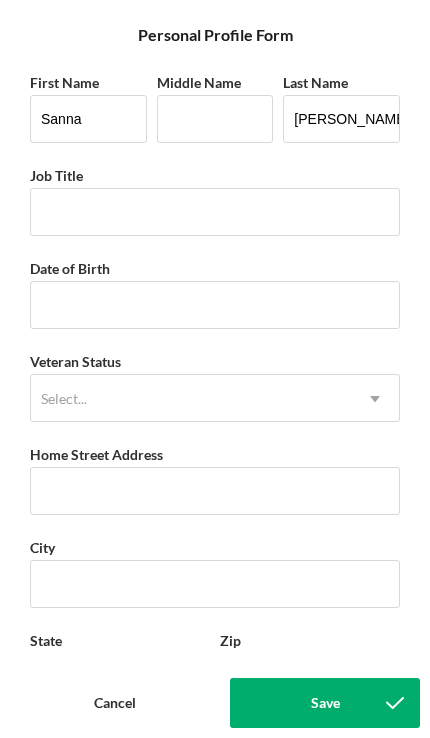 scroll, scrollTop: 0, scrollLeft: 0, axis: both 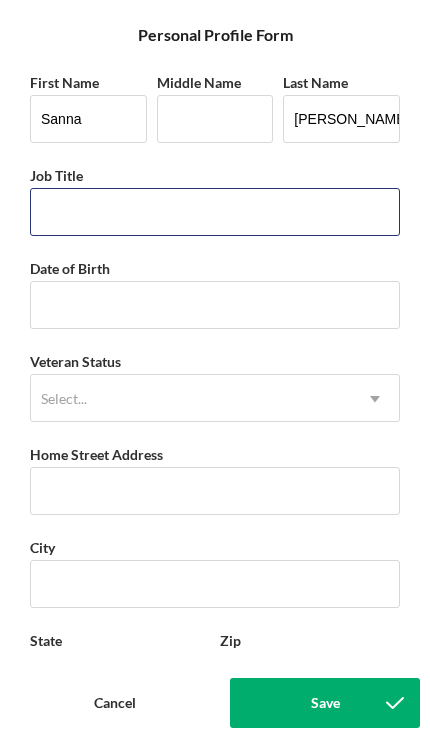 click on "Job Title" at bounding box center (215, 212) 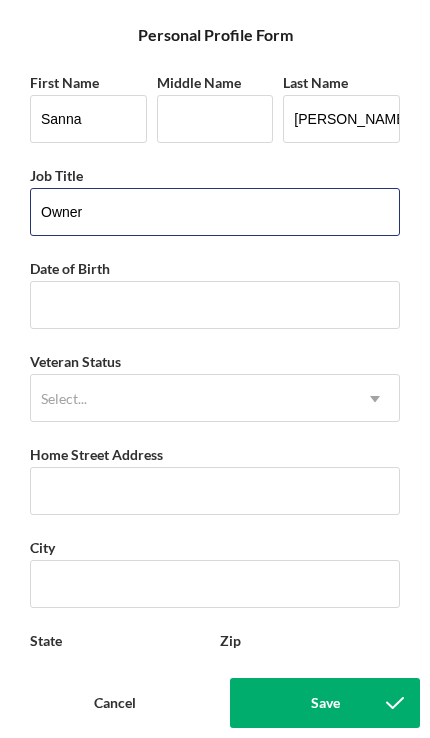type on "Owner" 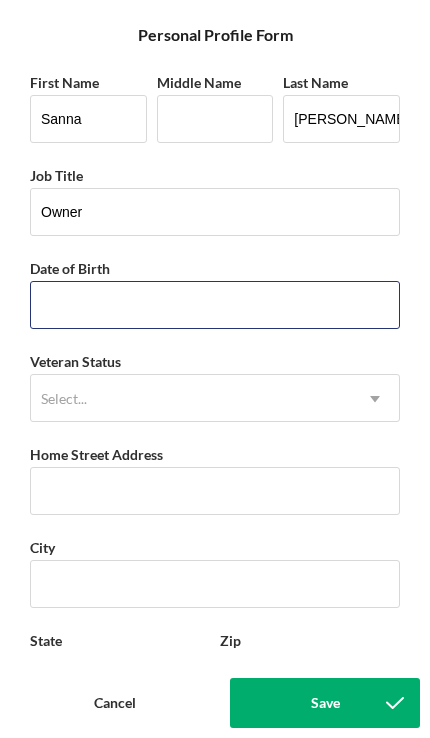 click on "Date of Birth" at bounding box center (215, 305) 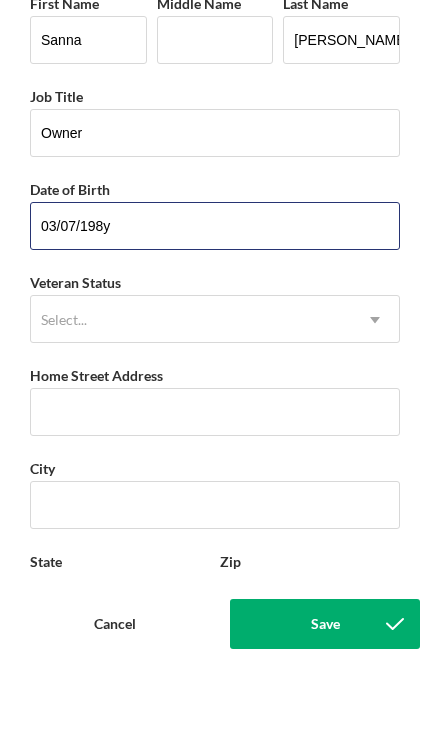 type on "[DATE]" 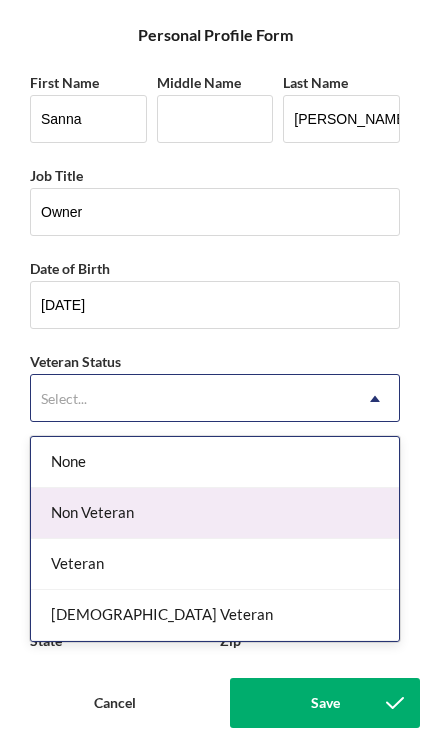 click on "Non Veteran" at bounding box center [215, 513] 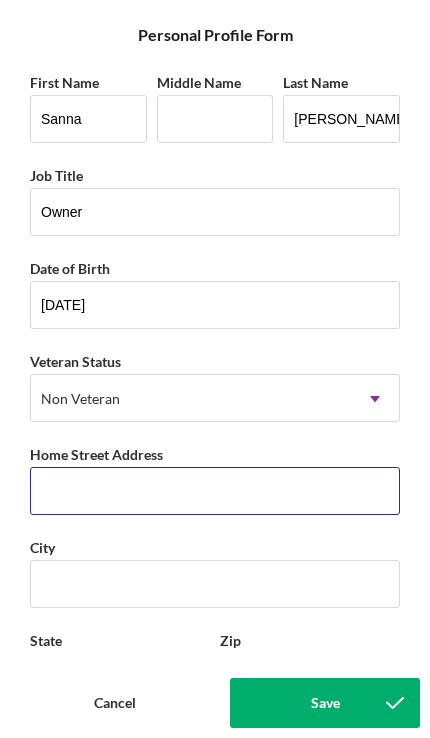 click on "Home Street Address" at bounding box center (215, 491) 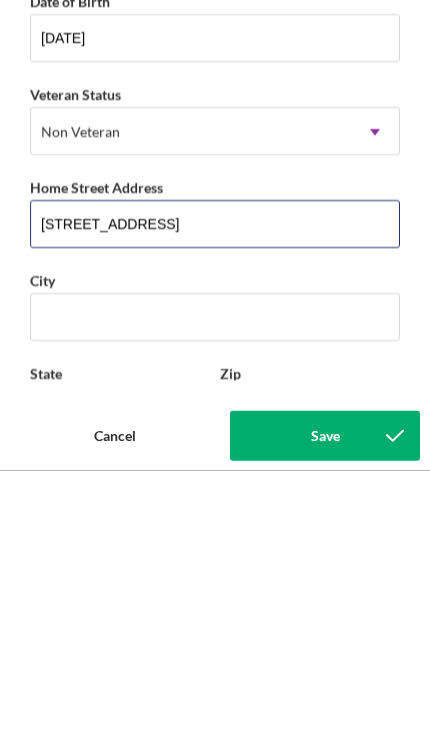 type on "[STREET_ADDRESS]" 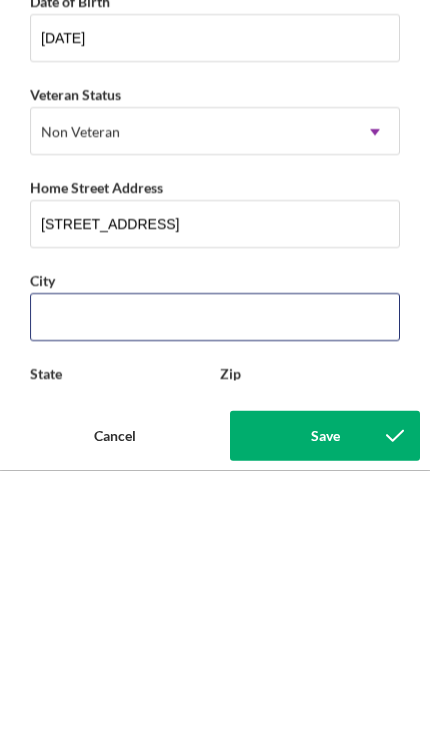 click on "City" at bounding box center (215, 584) 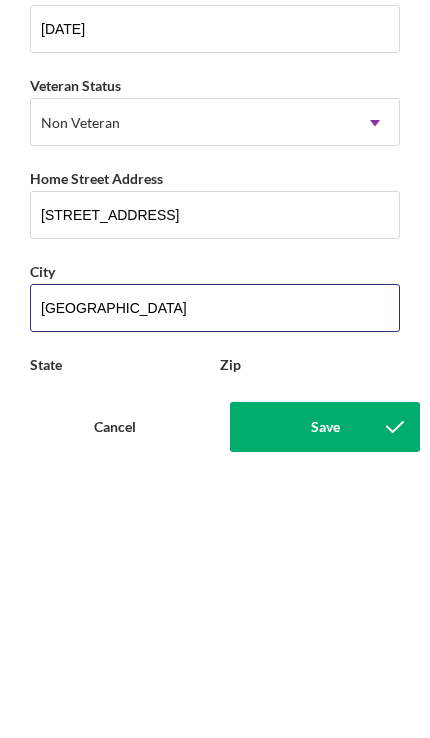 type on "[GEOGRAPHIC_DATA]" 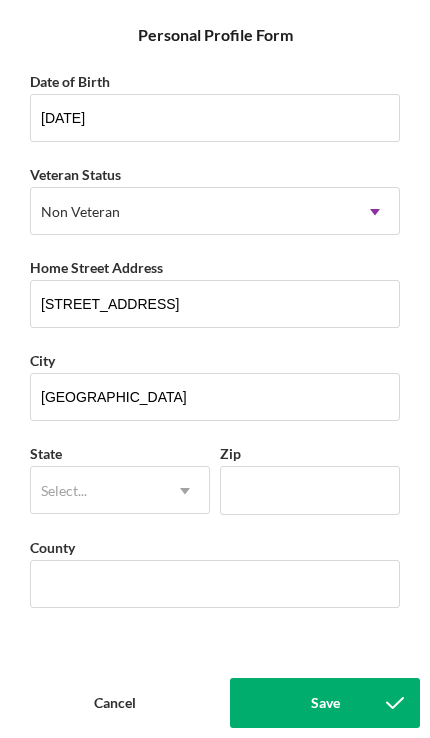 scroll, scrollTop: 200, scrollLeft: 0, axis: vertical 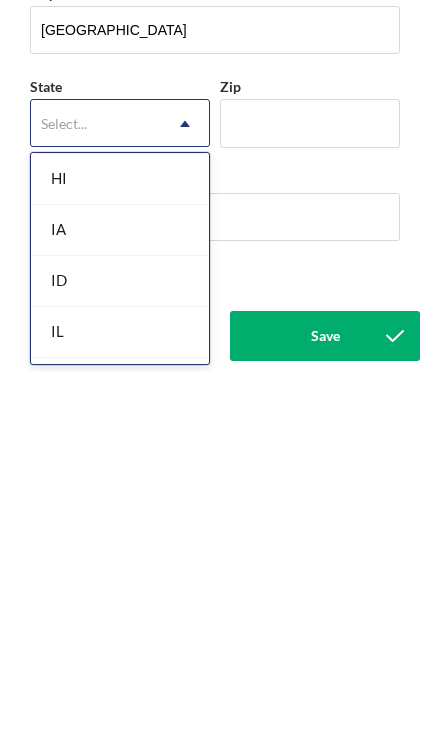 click on "IL" at bounding box center (120, 699) 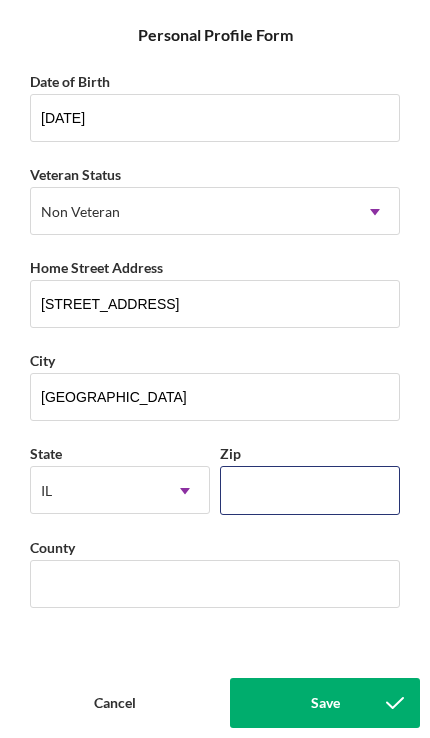 click on "Zip" at bounding box center [310, 490] 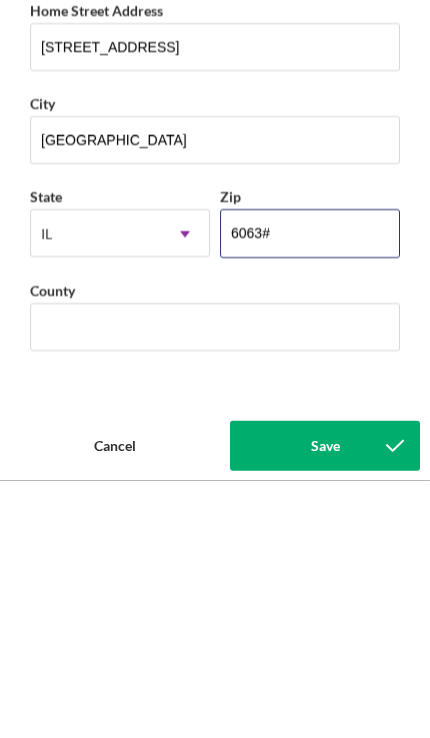 type on "60631" 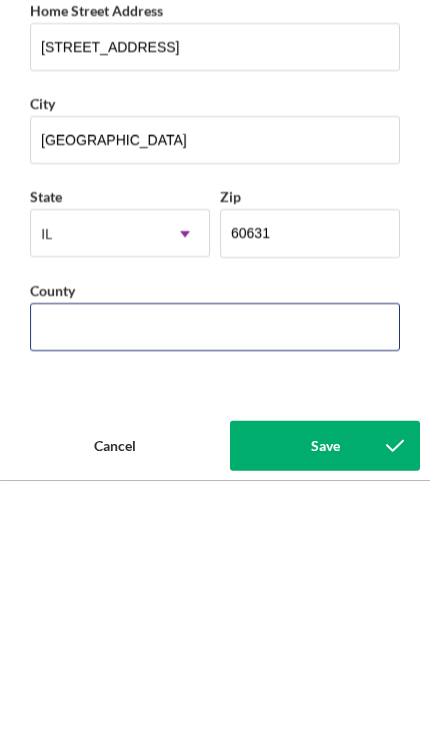 click on "County" at bounding box center (215, 584) 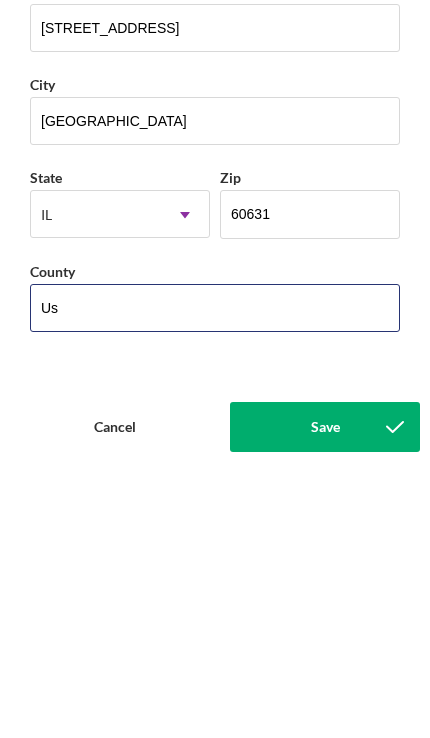 type on "U" 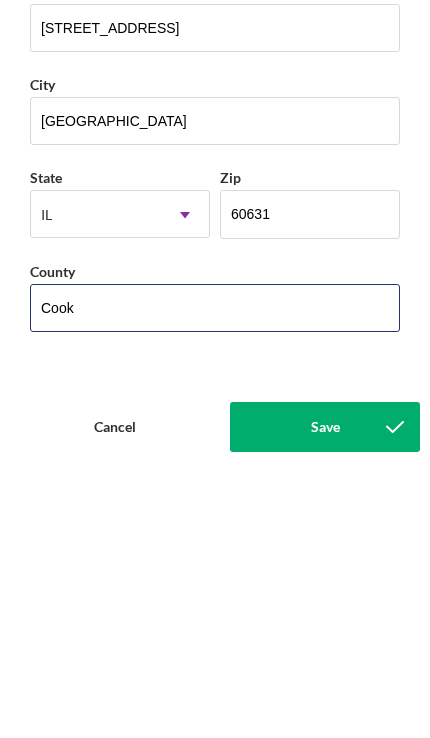 type on "Cook" 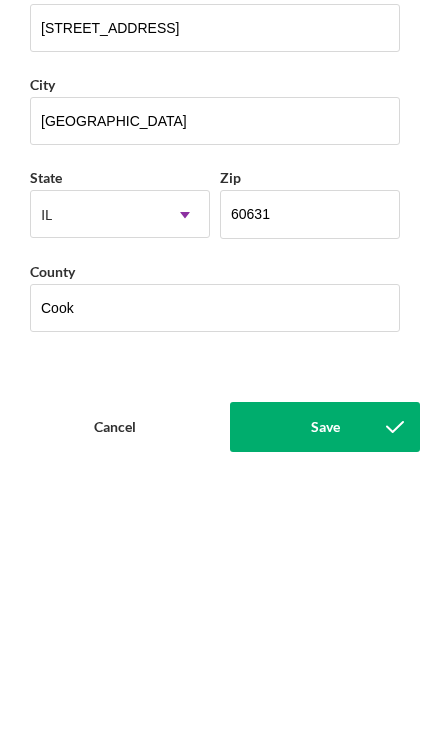 click on "Save" at bounding box center (325, 703) 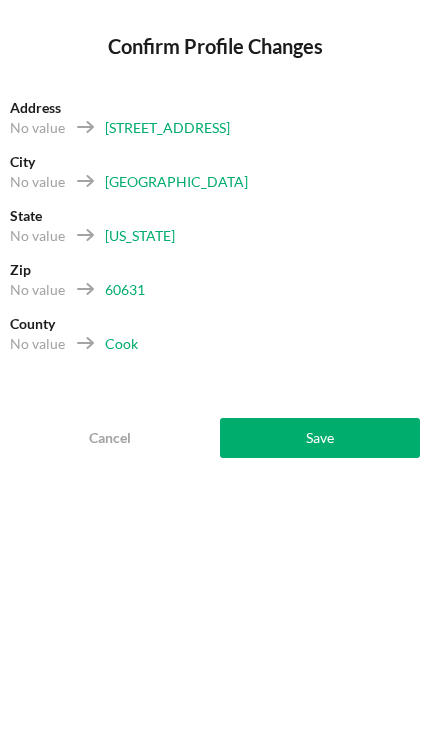 click on "Save" at bounding box center (320, 438) 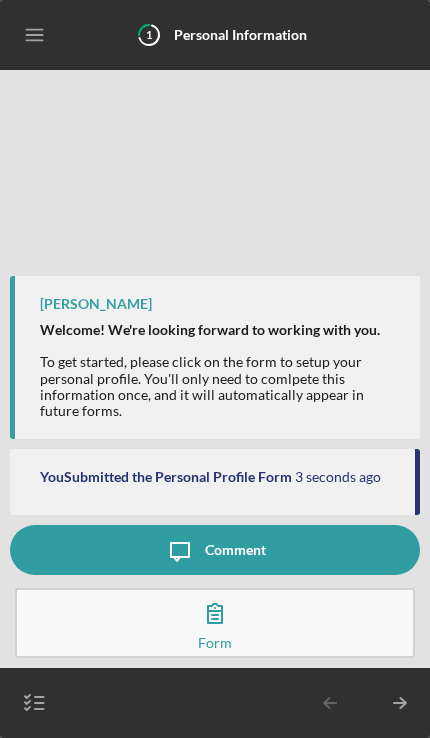 click on "Icon/Table Pagination Arrow" 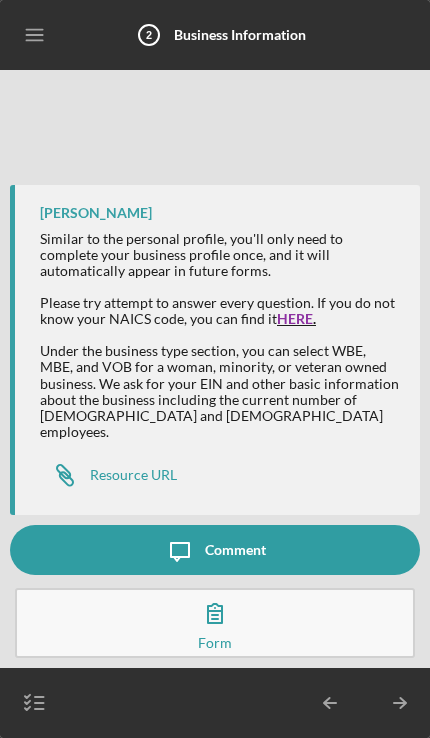 click on "Complete the Form Form" at bounding box center [215, 623] 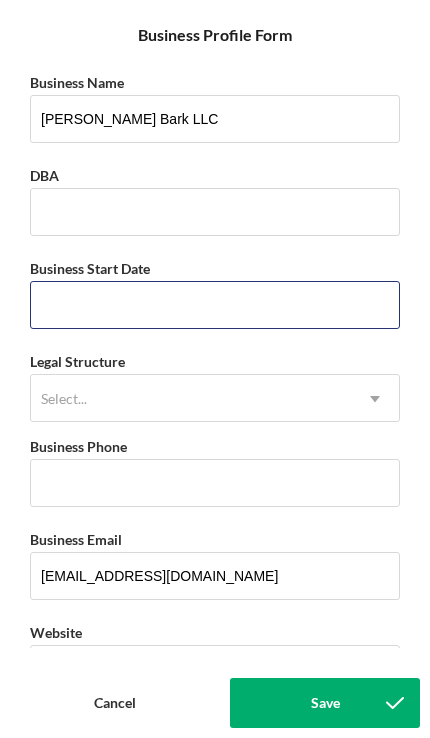click on "Business Start Date" at bounding box center (215, 305) 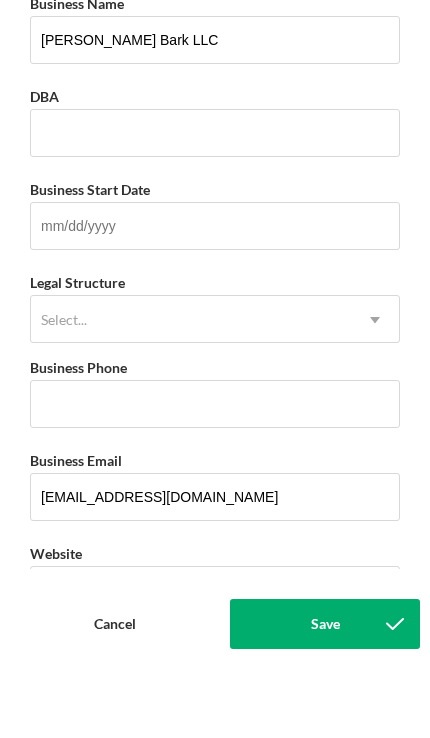 click on "Business Name [PERSON_NAME] Bark LLC DBA Business Start Date Legal Structure Select... Icon/Dropdown Arrow Business Phone Business Email [EMAIL_ADDRESS][DOMAIN_NAME] Website Industry Industry NAICS Code EIN Ownership Business Ownership Type Select... Icon/Dropdown Arrow Do you own 100% of the business? Yes No Business Street Address City State Select... Icon/Dropdown Arrow Zip County Is your Mailing Address the same as your Business Address? Yes No Do you own or lease your business premisses? Select... Icon/Dropdown Arrow Annual Gross Revenue Number of [DEMOGRAPHIC_DATA] Employees Number of [DEMOGRAPHIC_DATA] Employees" at bounding box center (215, 359) 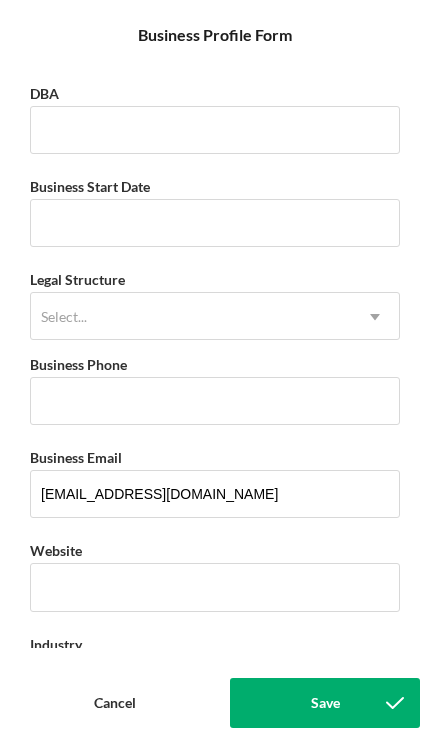 scroll, scrollTop: 88, scrollLeft: 0, axis: vertical 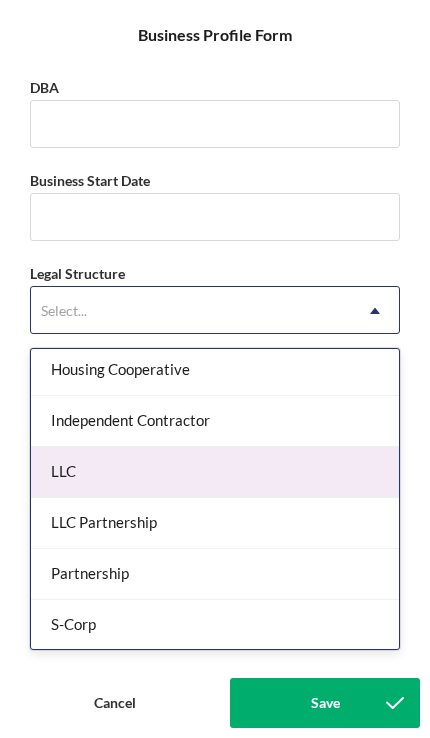 click on "LLC" at bounding box center (215, 472) 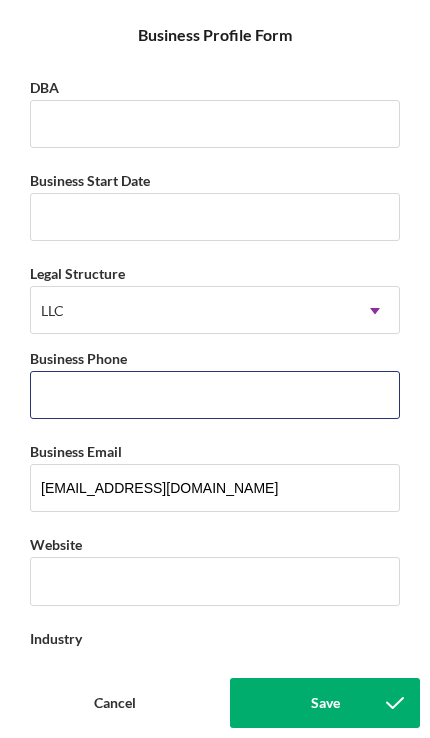 click on "Business Phone" at bounding box center (215, 395) 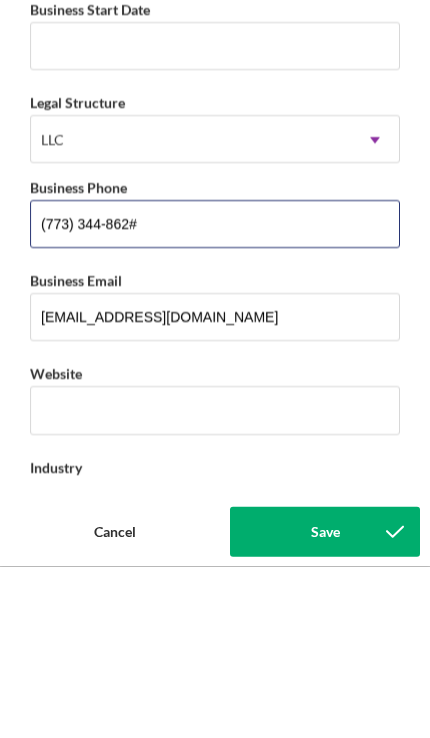 type on "[PHONE_NUMBER]" 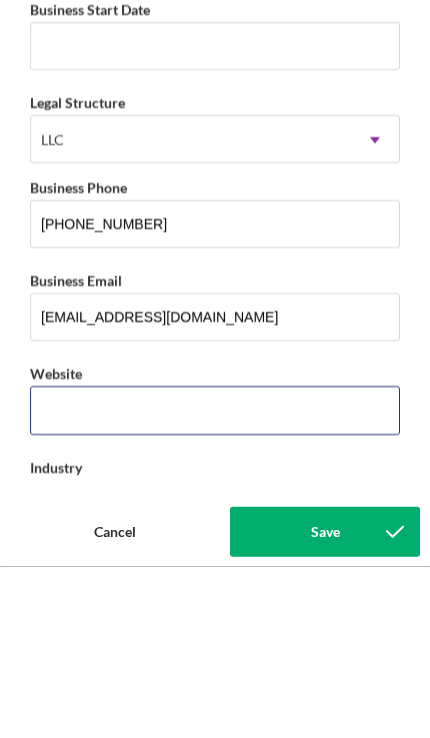 click on "Website" at bounding box center (215, 568) 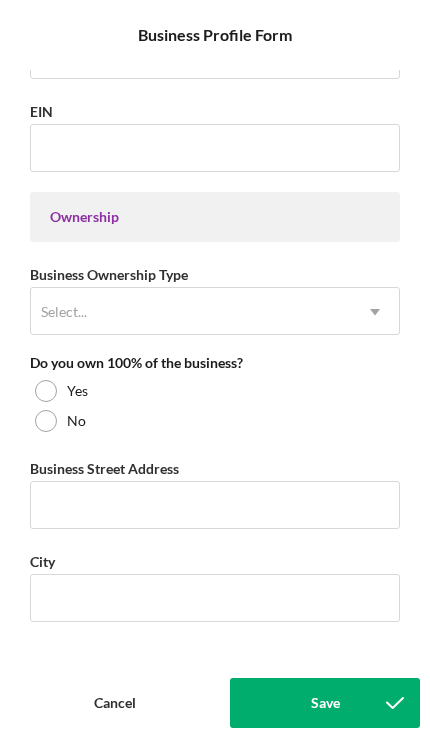 scroll, scrollTop: 803, scrollLeft: 0, axis: vertical 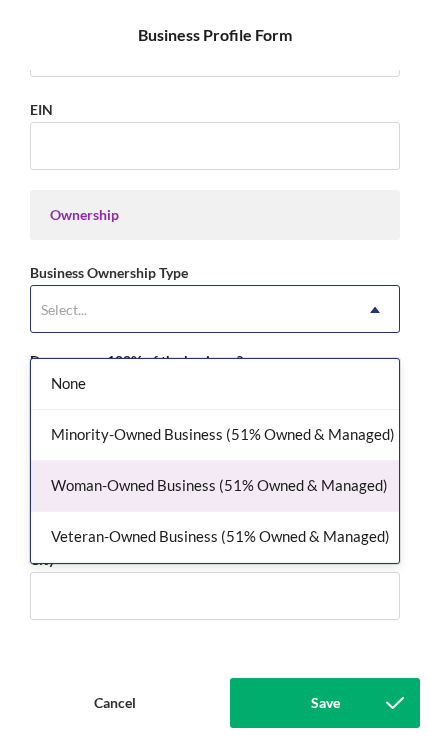 click on "Woman-Owned Business (51% Owned & Managed)" at bounding box center [215, 486] 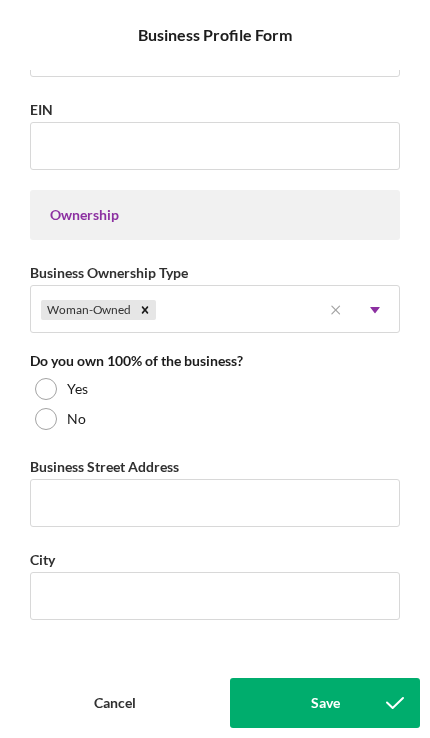 click at bounding box center [46, 389] 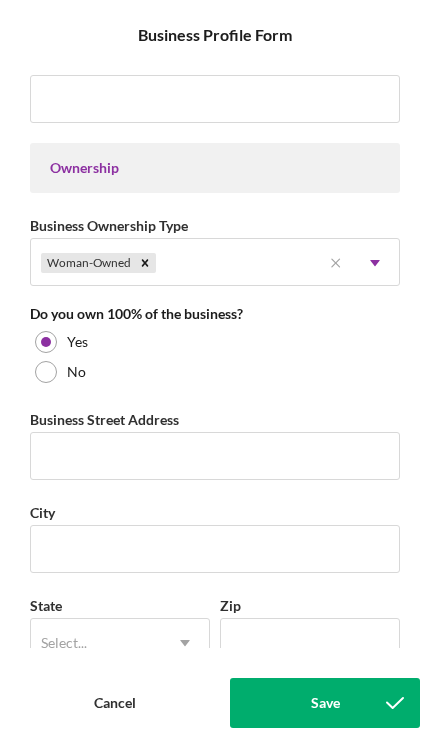 scroll, scrollTop: 851, scrollLeft: 0, axis: vertical 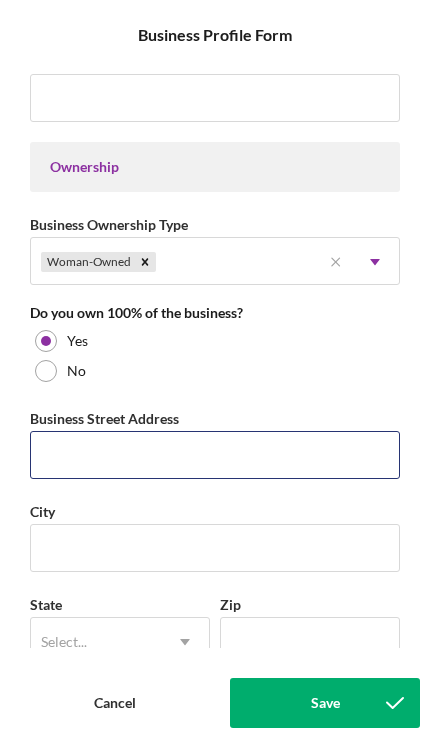 click on "Business Street Address" at bounding box center [215, 455] 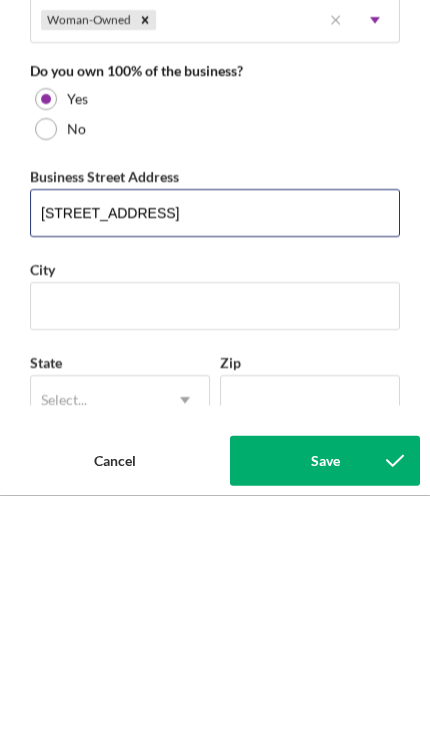 type on "[STREET_ADDRESS]" 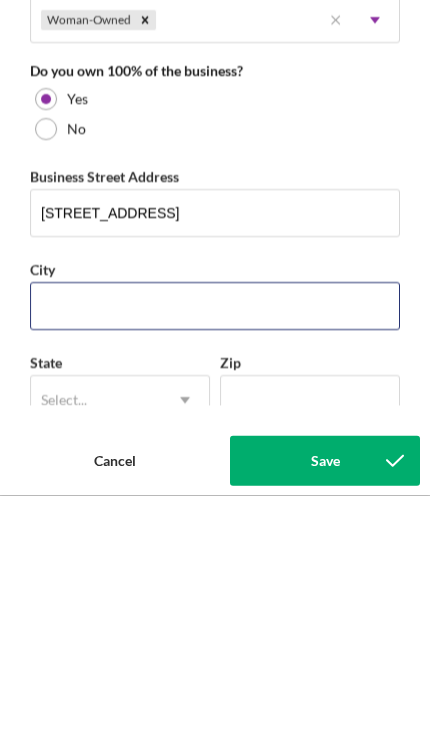 click on "City" at bounding box center (215, 548) 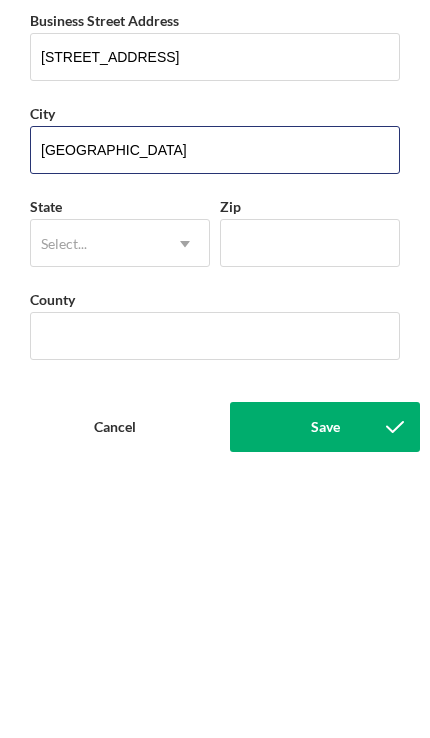 scroll, scrollTop: 971, scrollLeft: 0, axis: vertical 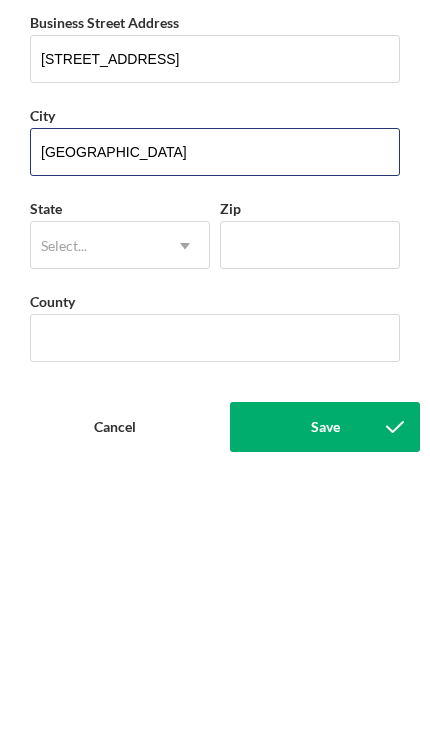 type on "[GEOGRAPHIC_DATA]" 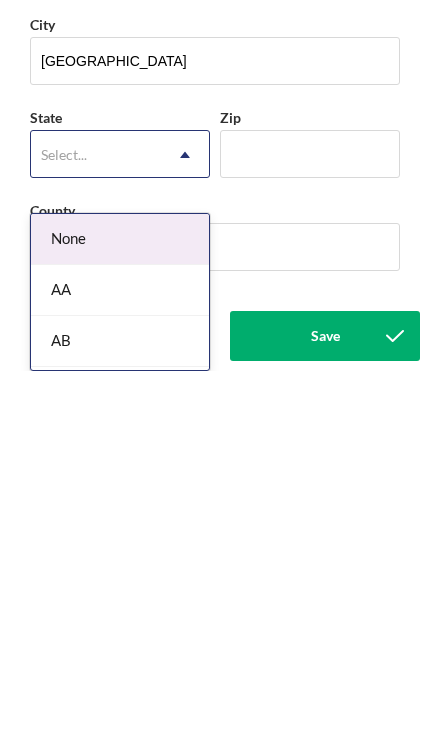 scroll, scrollTop: 0, scrollLeft: 0, axis: both 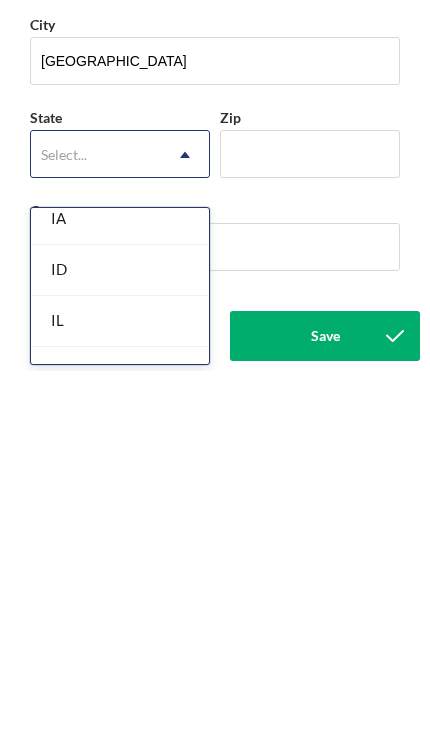click on "IL" at bounding box center (120, 688) 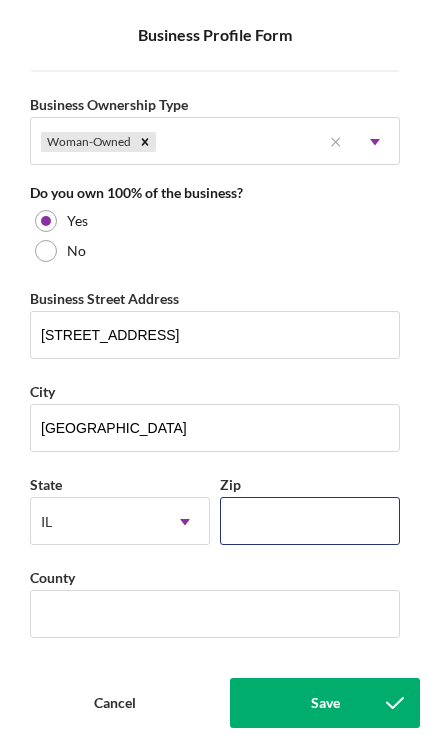 click on "Zip" at bounding box center (310, 521) 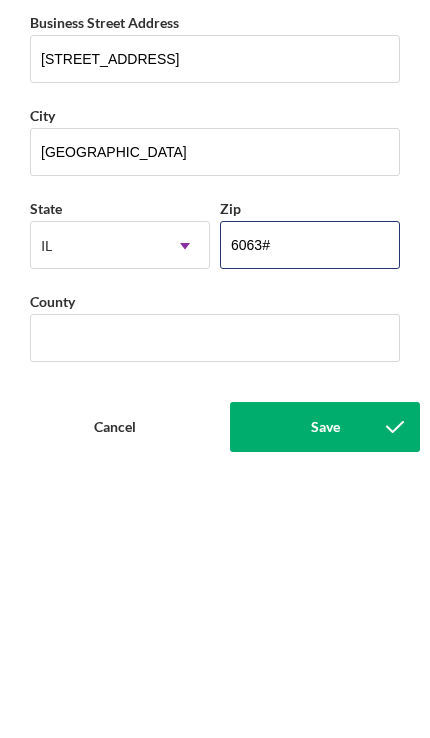type on "60631" 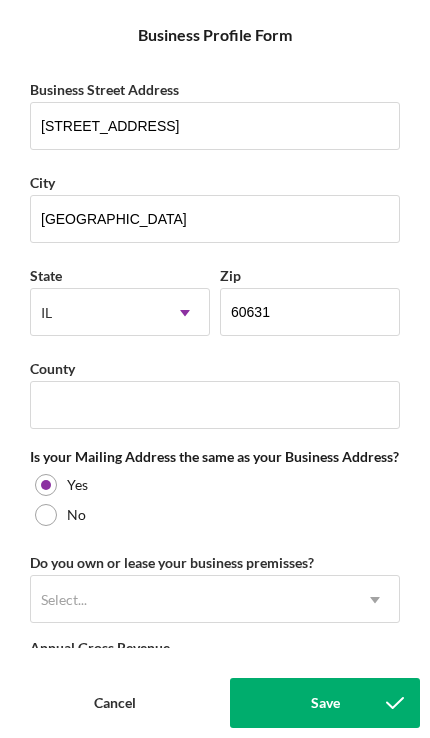 scroll, scrollTop: 1181, scrollLeft: 0, axis: vertical 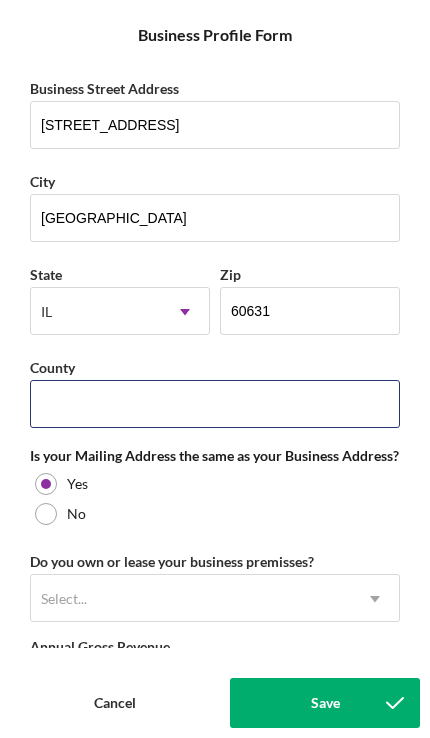 click on "County" at bounding box center [215, 404] 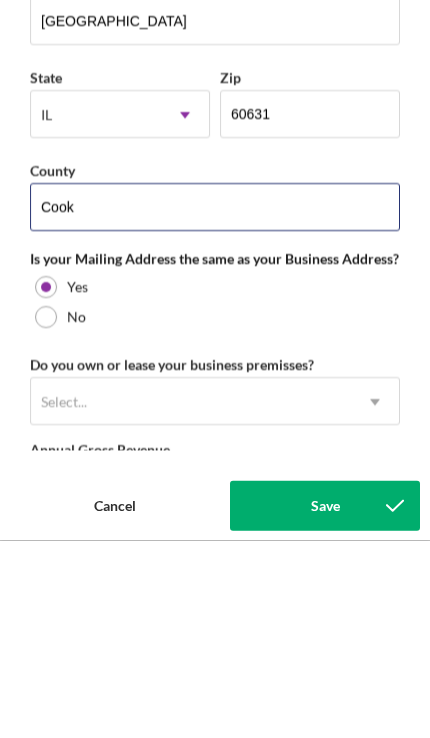 type on "Cook" 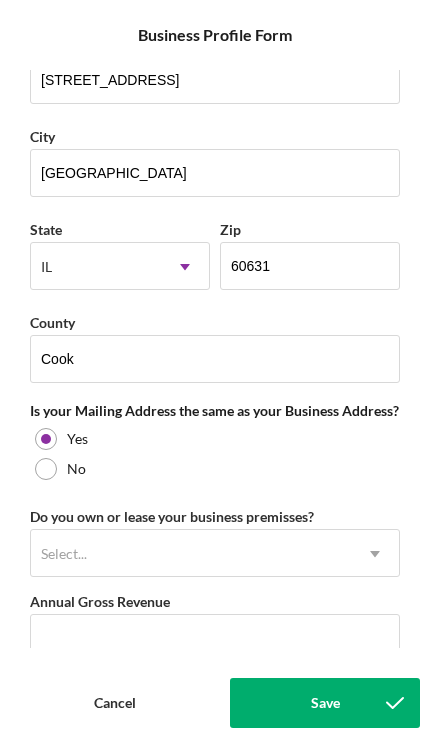 scroll, scrollTop: 1242, scrollLeft: 0, axis: vertical 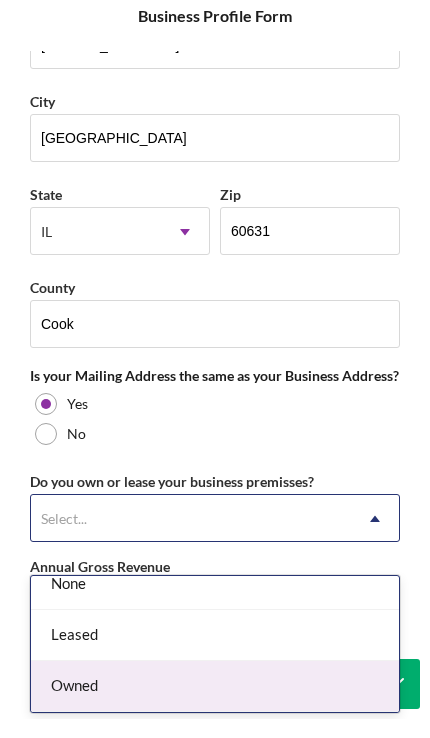 click on "Owned" at bounding box center [215, 705] 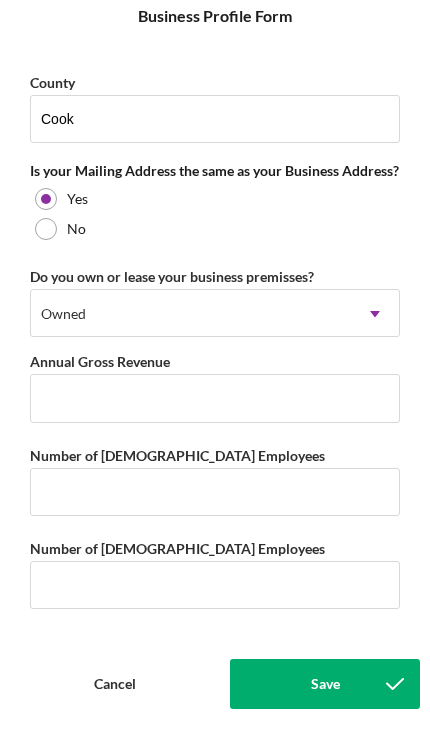 scroll, scrollTop: 1452, scrollLeft: 0, axis: vertical 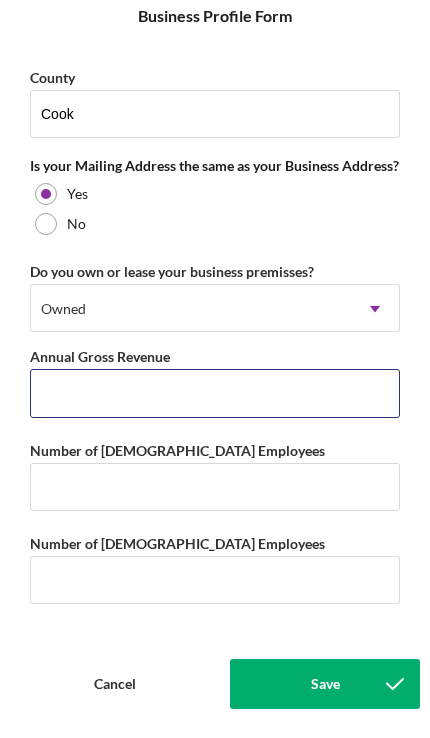 click on "Annual Gross Revenue" at bounding box center (215, 412) 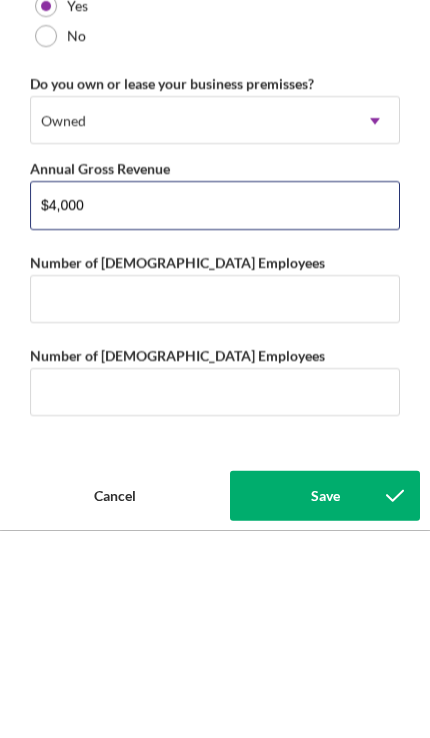 type on "$40,000" 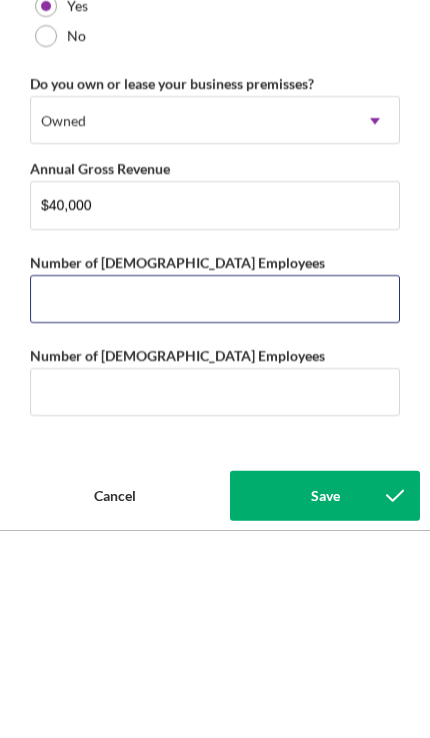 click on "Number of [DEMOGRAPHIC_DATA] Employees" at bounding box center (215, 506) 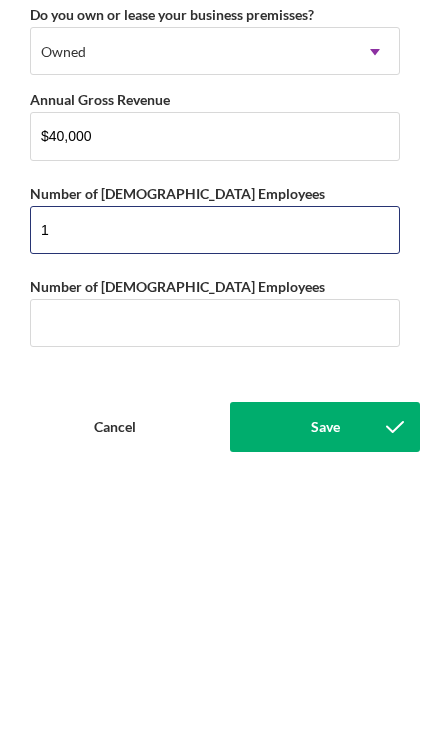 type on "1" 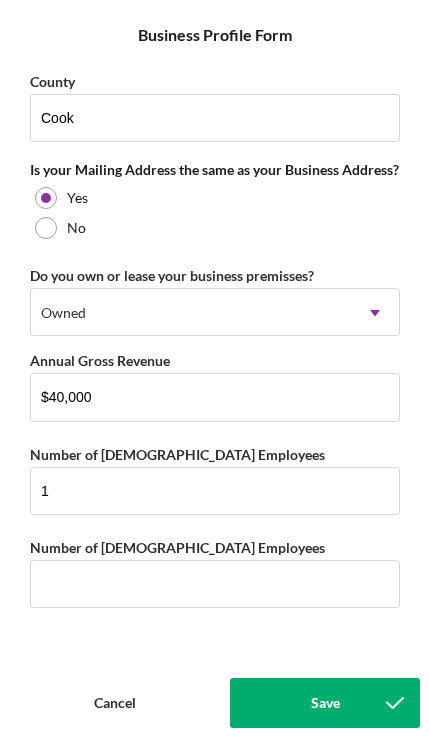 click on "Save" at bounding box center (325, 703) 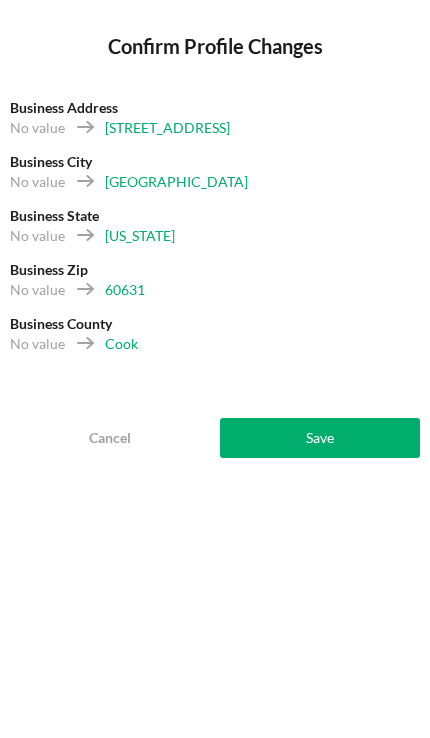 scroll, scrollTop: 1497, scrollLeft: 0, axis: vertical 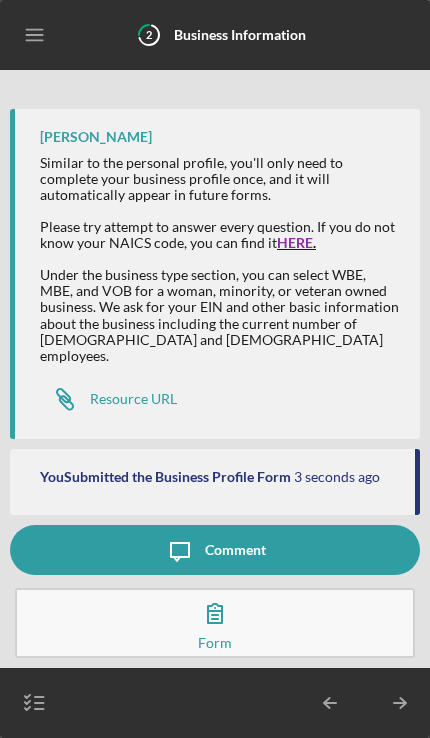 click on "Complete the Form Form" at bounding box center (215, 623) 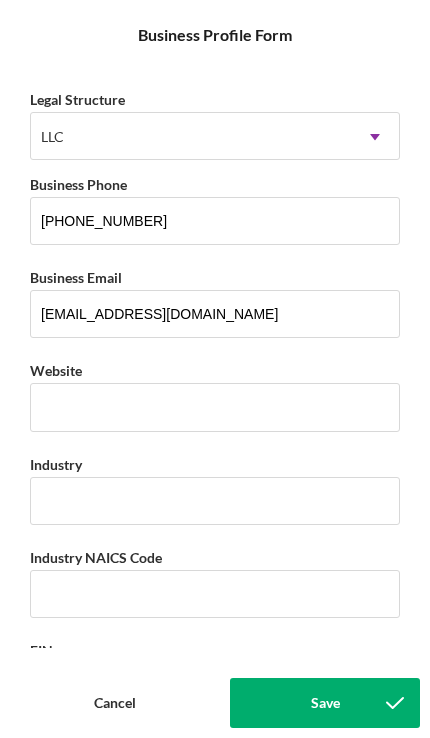 scroll, scrollTop: 460, scrollLeft: 0, axis: vertical 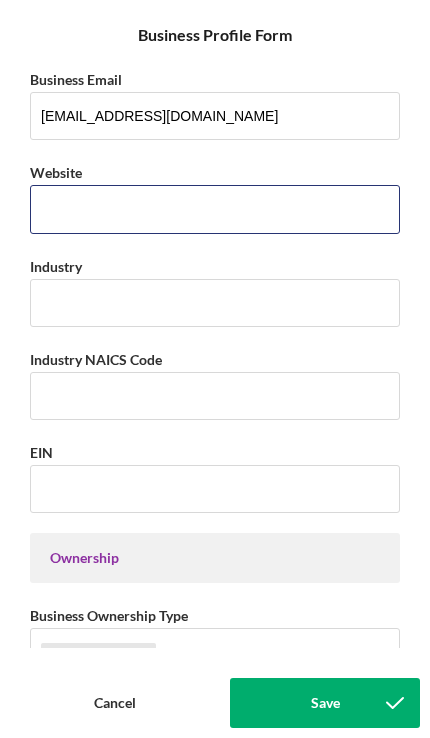 click on "Website" at bounding box center (215, 209) 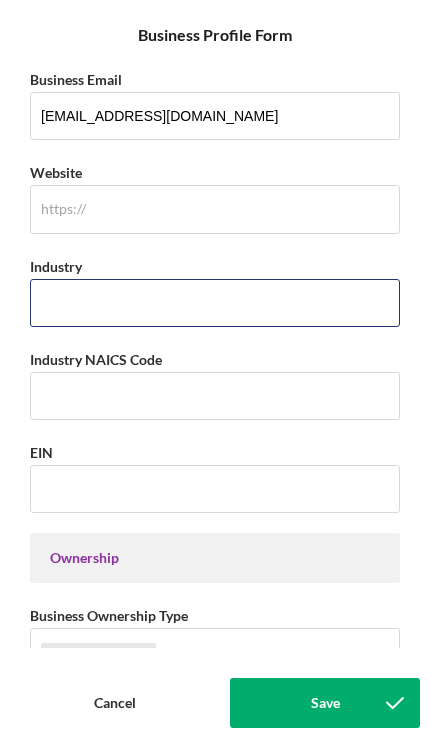 click on "Industry" at bounding box center [215, 303] 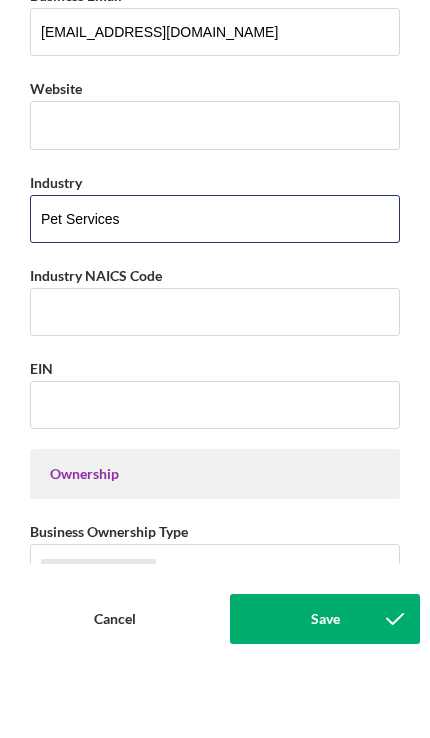 type on "Pet Services" 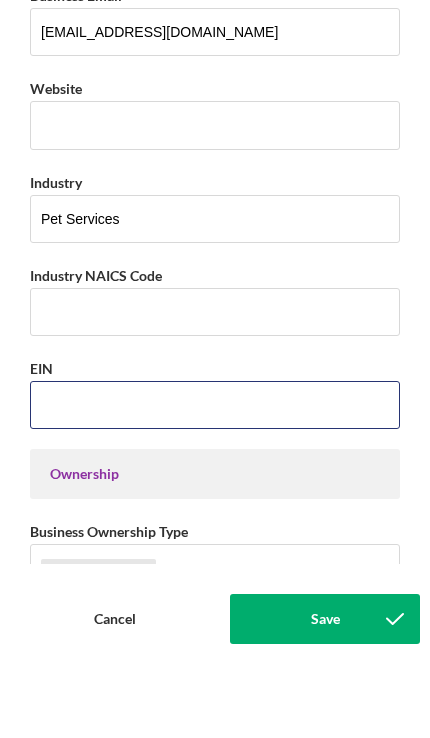 click on "EIN" at bounding box center [215, 489] 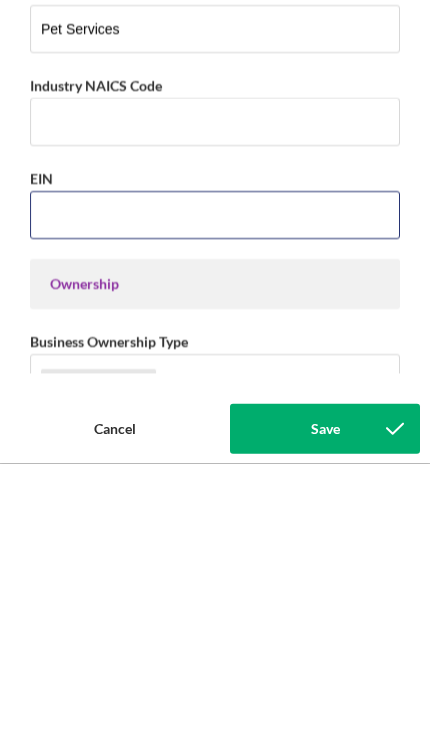 paste on "8#-#######" 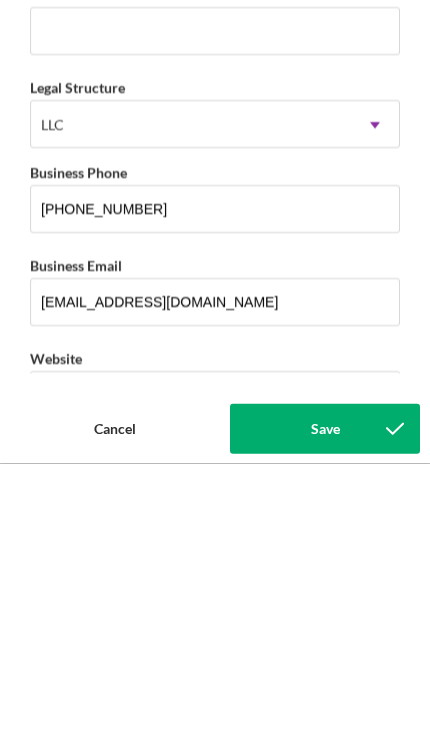 scroll, scrollTop: 0, scrollLeft: 0, axis: both 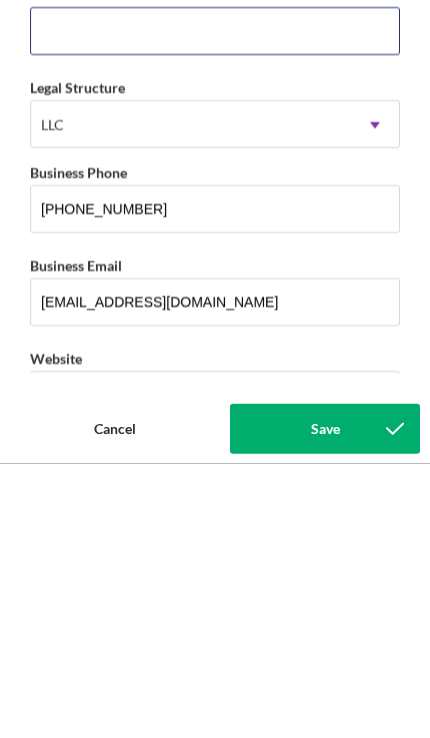 click on "Business Start Date" at bounding box center [215, 305] 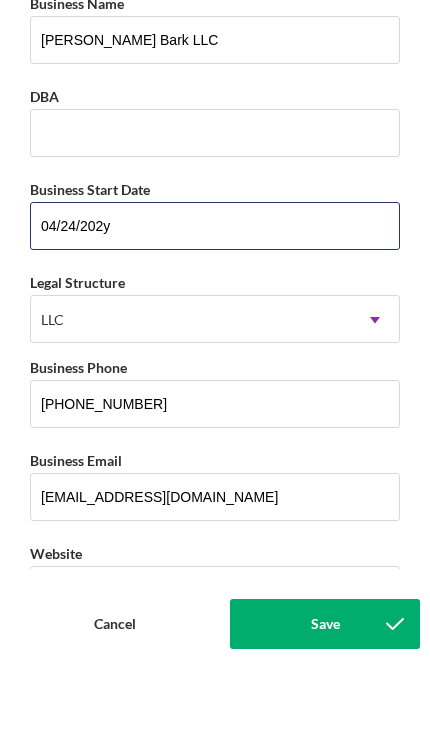 type on "[DATE]" 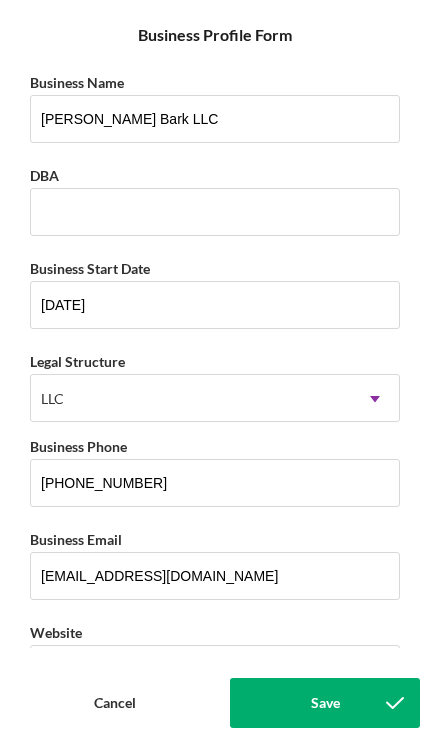 click on "Save" at bounding box center [325, 703] 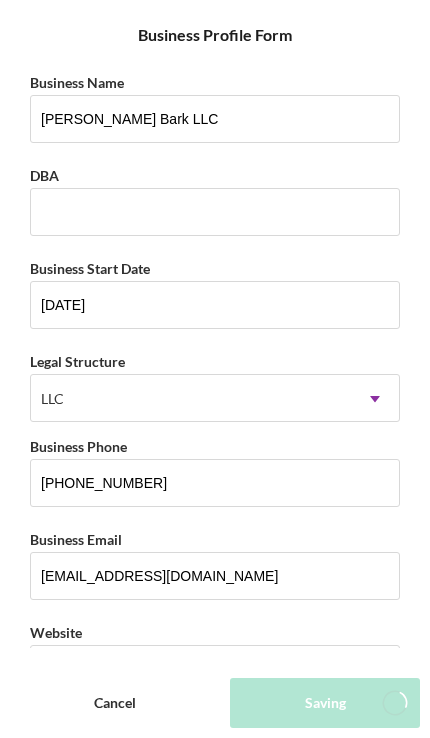 scroll, scrollTop: 30, scrollLeft: 0, axis: vertical 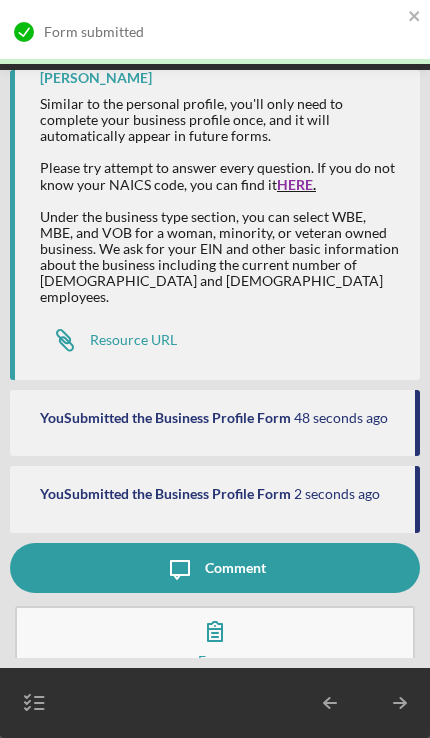 click on "Icon/Table Pagination Arrow" 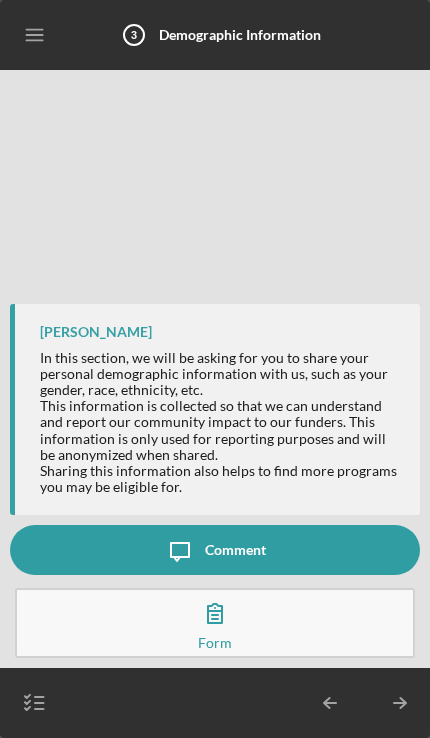 click on "Complete the Form Form" at bounding box center (215, 623) 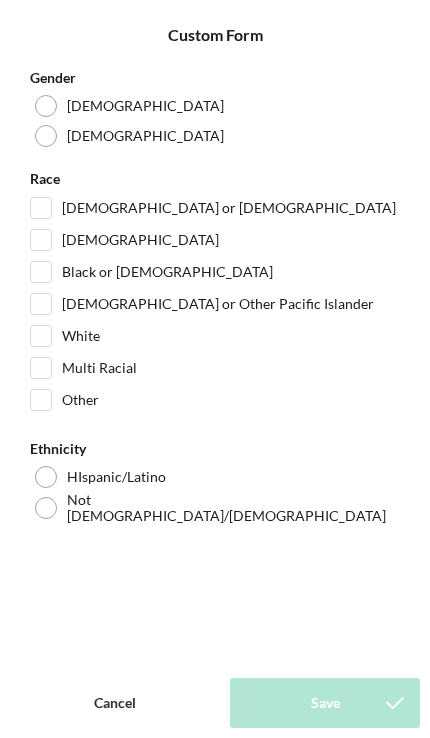 click on "[DEMOGRAPHIC_DATA]" at bounding box center (215, 136) 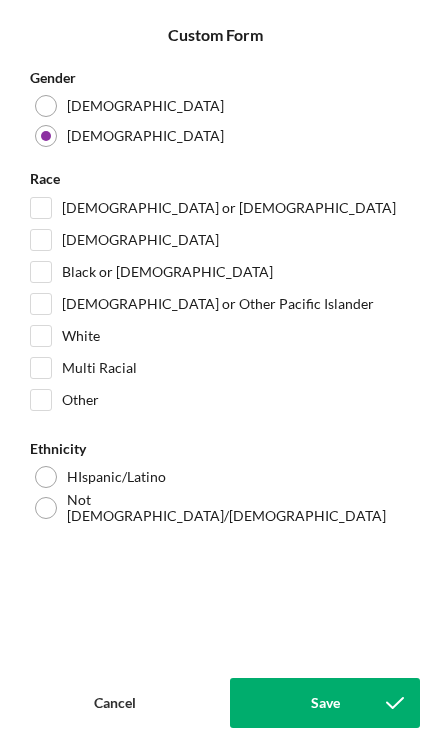 click on "[DEMOGRAPHIC_DATA]" at bounding box center (140, 240) 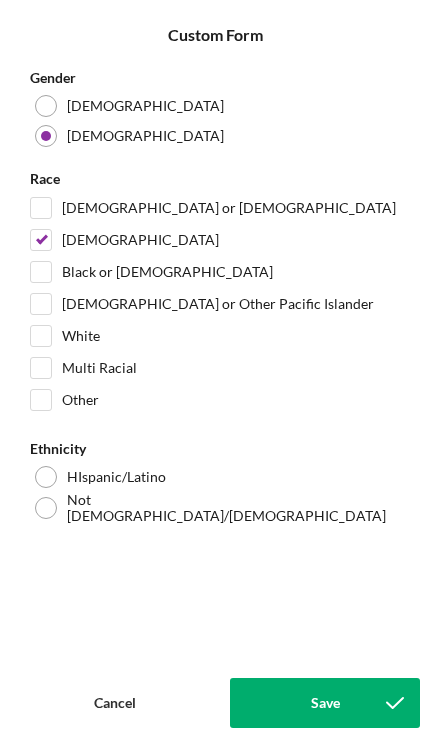 click on "Save" at bounding box center (325, 703) 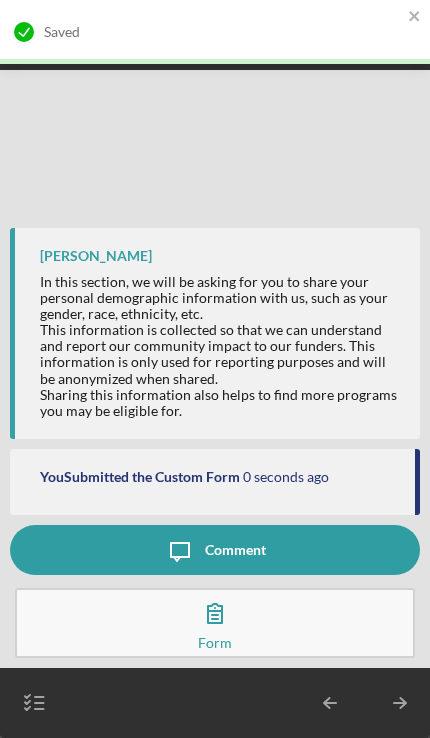 click on "Icon/Table Pagination Arrow" 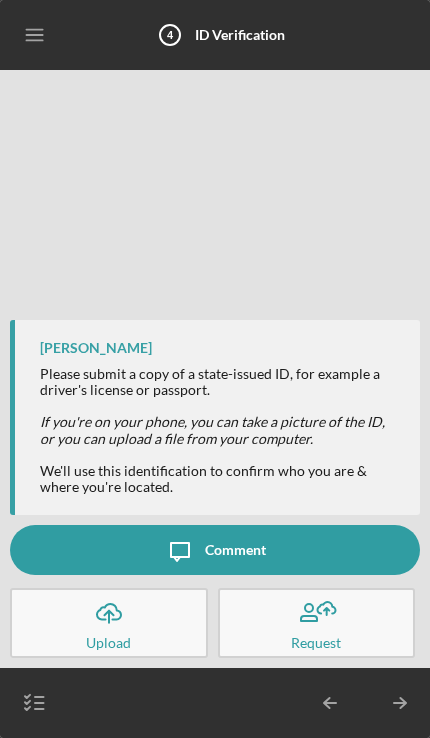 click on "Icon/Upload" 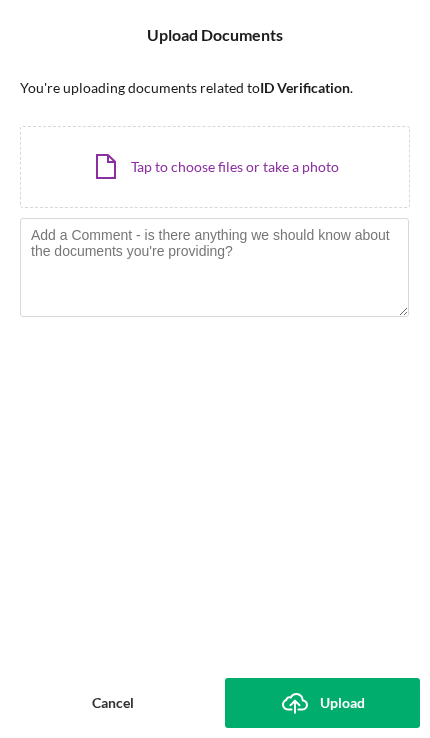 click on "Icon/Document Browse or drag files here (max 100MB total) Tap to choose files or take a photo" at bounding box center (215, 167) 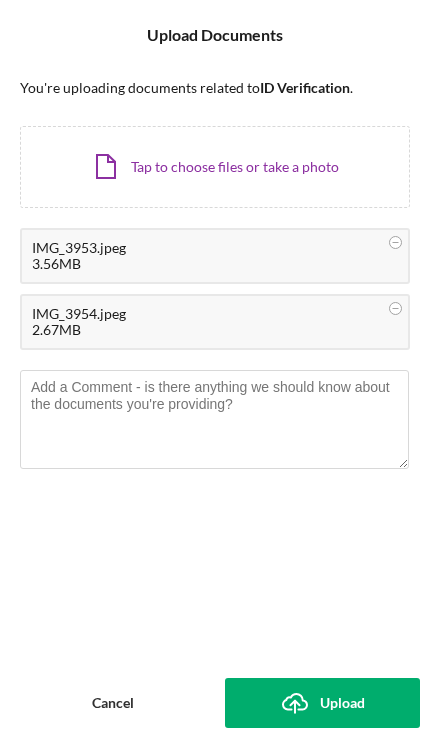 click on "Icon/Upload" 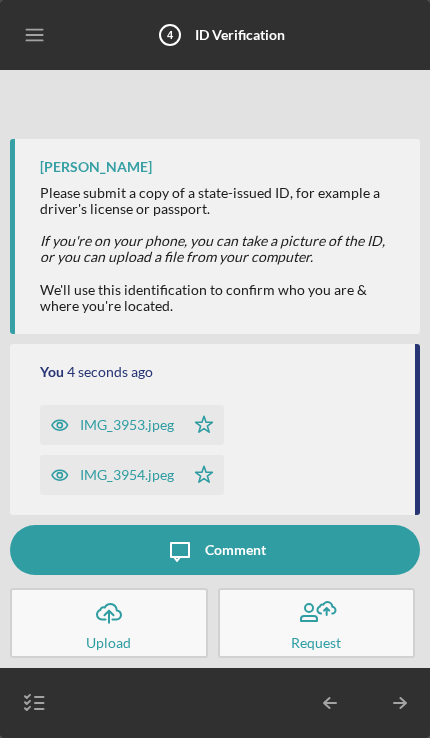 click on "Icon/Table Pagination Arrow" 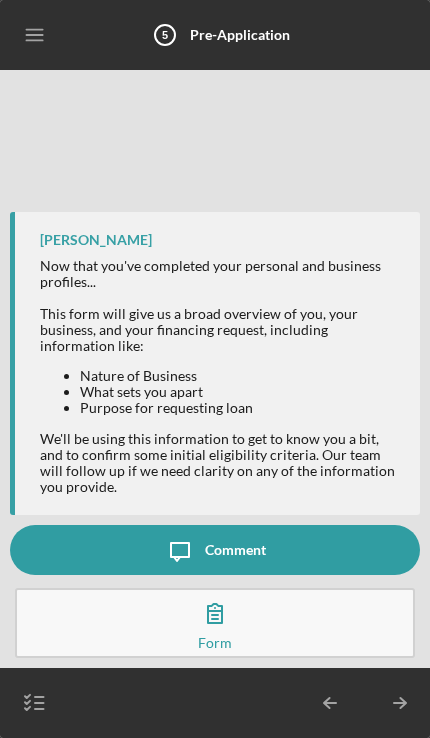 click on "Icon/Table Pagination Arrow" 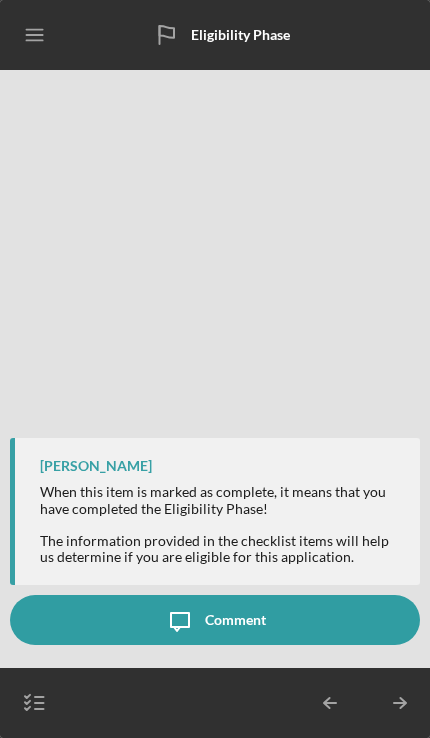 click on "Icon/Table Pagination Arrow" 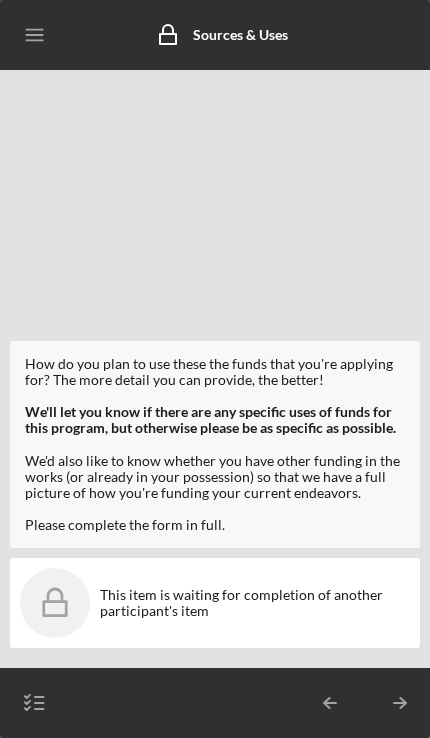 click on "How do you plan to use these the funds that you're applying for? The more detail you can provide, the better!  We'll let you know if there are any specific uses of funds for this program, but otherwise please be as specific as possible. We'd also like to know whether you have other funding in the works (or already in your possession) so that we have a full picture of how you're funding your current endeavors.  Please complete the form in full." at bounding box center (215, 444) 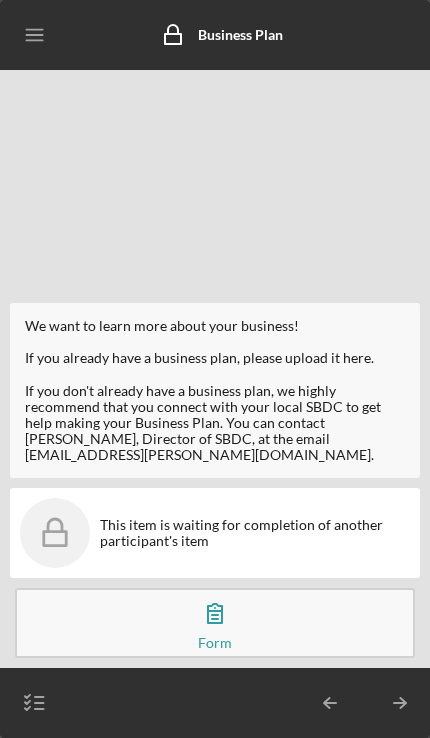 click 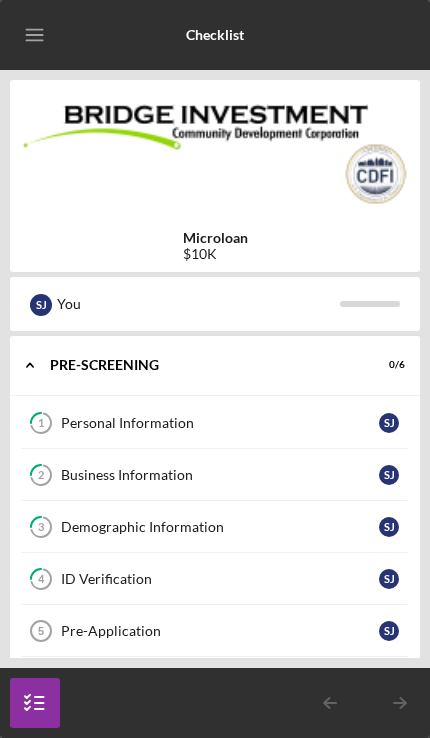 click on "1 Personal Information [PERSON_NAME]" at bounding box center (215, 423) 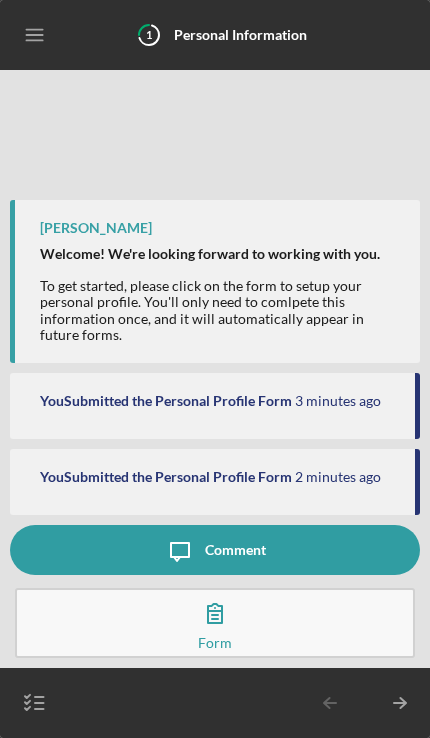 click 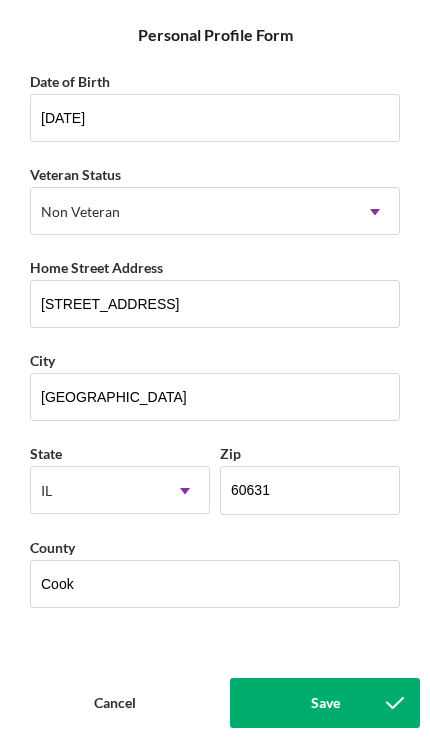 scroll, scrollTop: 200, scrollLeft: 0, axis: vertical 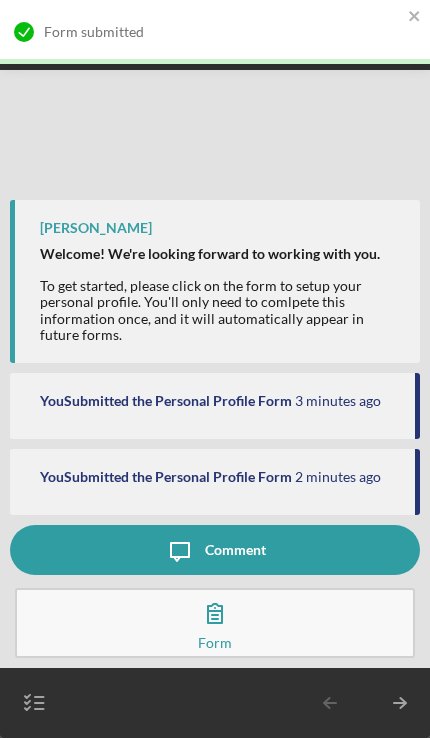 click 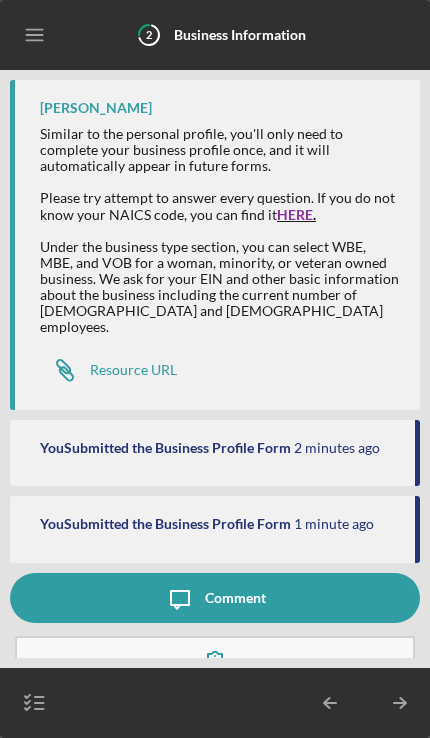 scroll, scrollTop: 0, scrollLeft: 0, axis: both 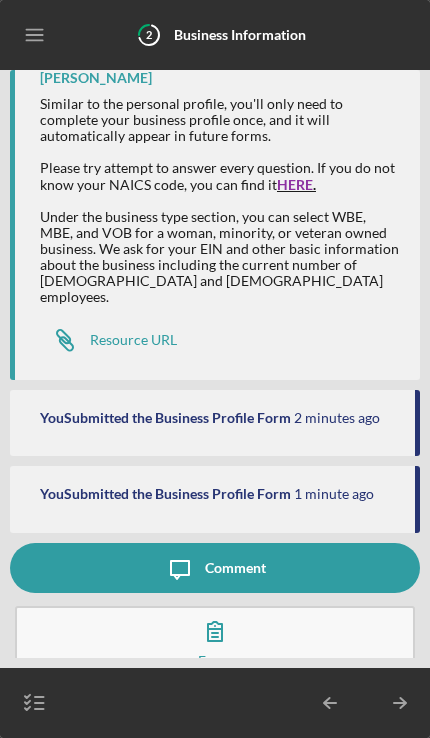 click 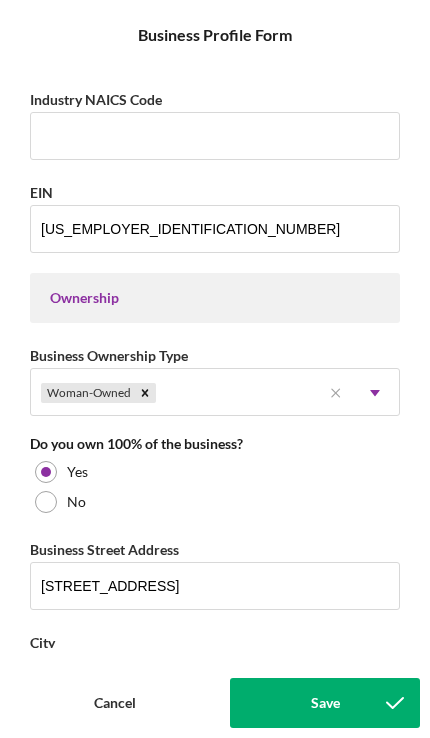scroll, scrollTop: 721, scrollLeft: 0, axis: vertical 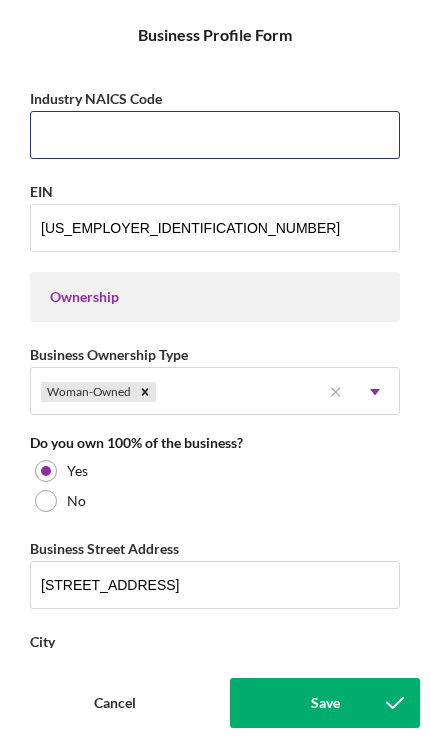 click on "Industry NAICS Code" at bounding box center [215, 135] 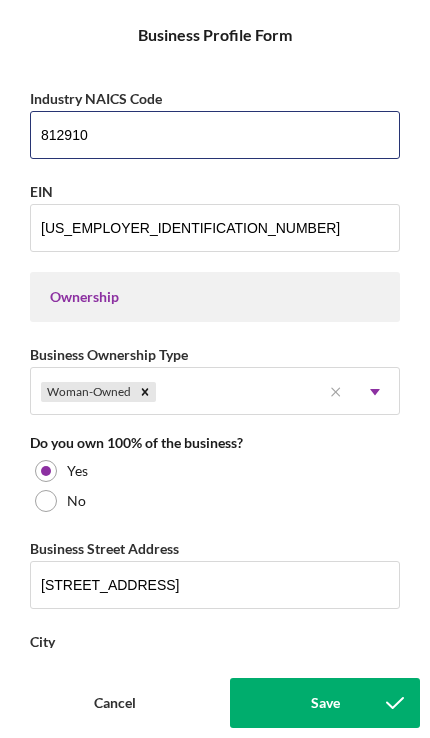 type on "812910" 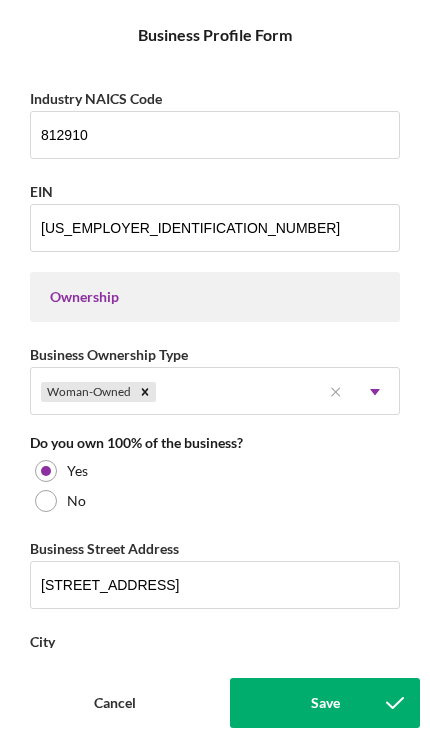 click on "Save" at bounding box center (325, 703) 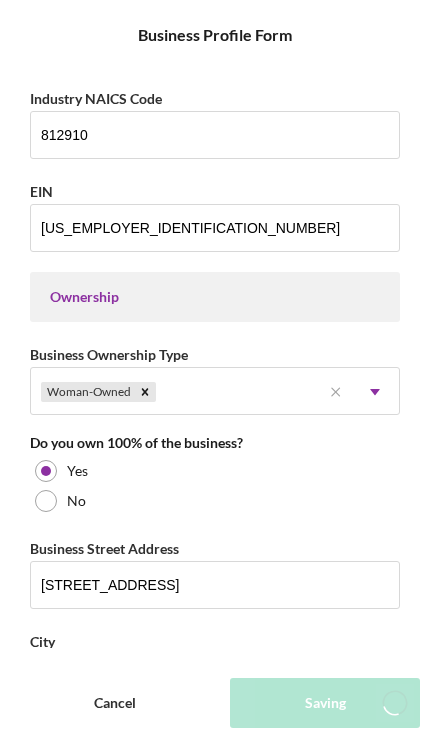 scroll, scrollTop: 106, scrollLeft: 0, axis: vertical 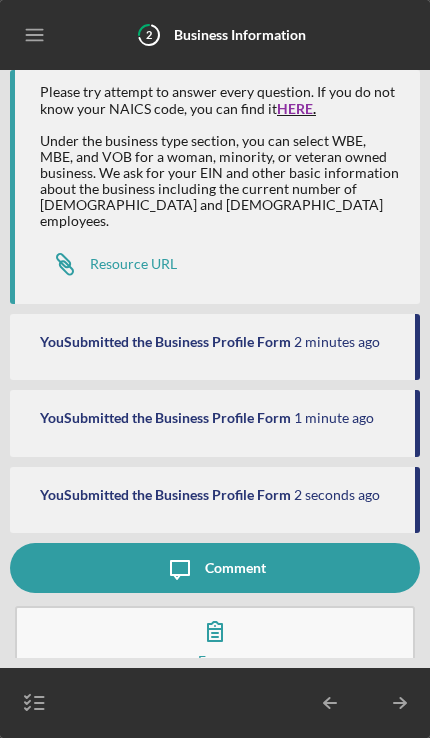 click on "Icon/Table Pagination Arrow" 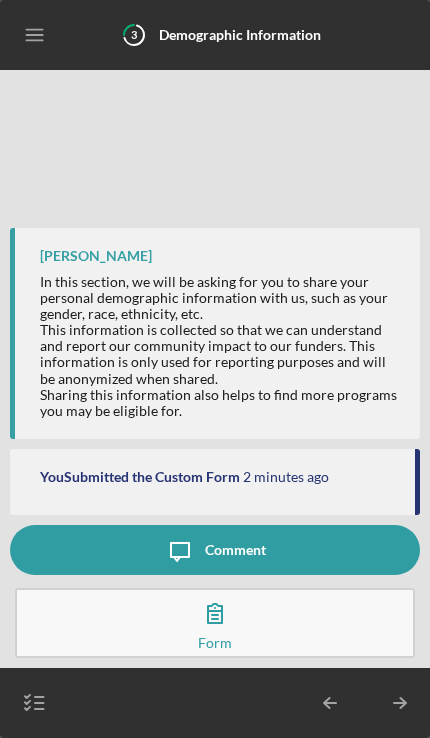 scroll, scrollTop: 0, scrollLeft: 0, axis: both 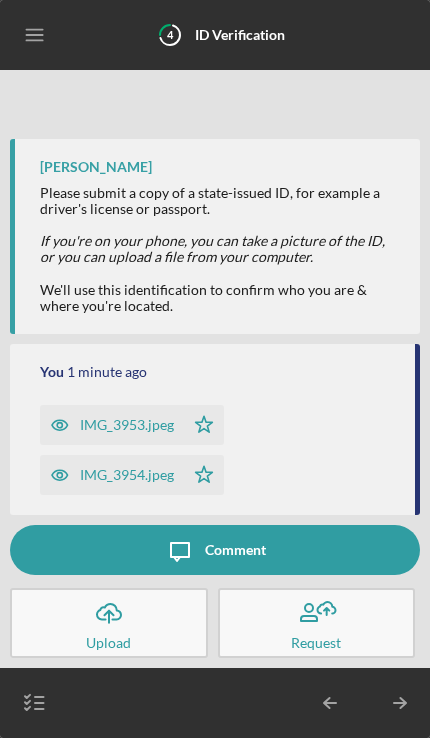 click on "Icon/Table Pagination Arrow" 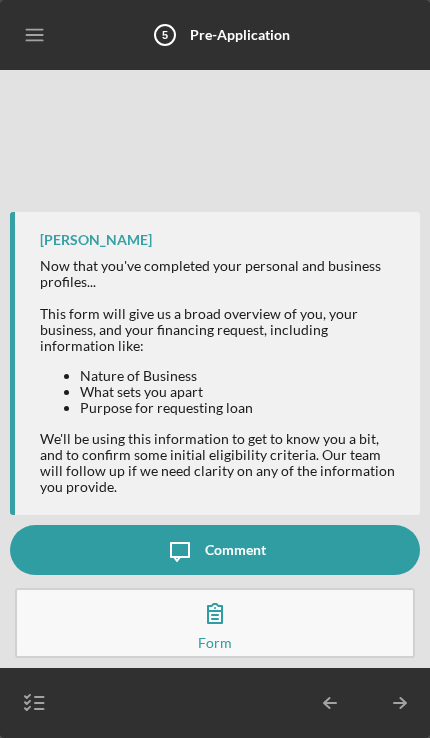 click 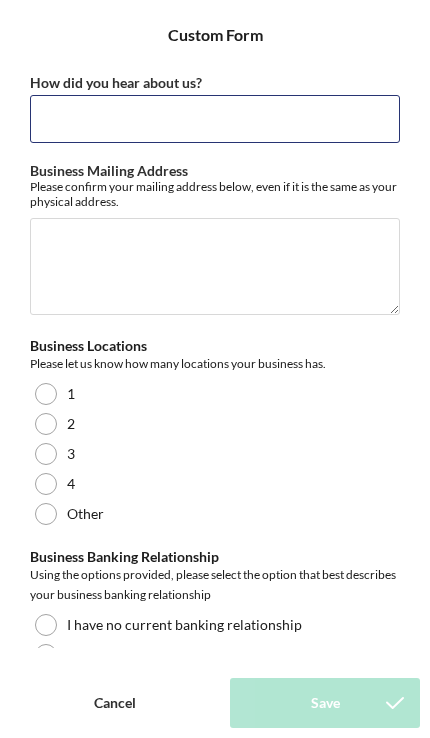 click on "How did you hear about us?" at bounding box center (215, 119) 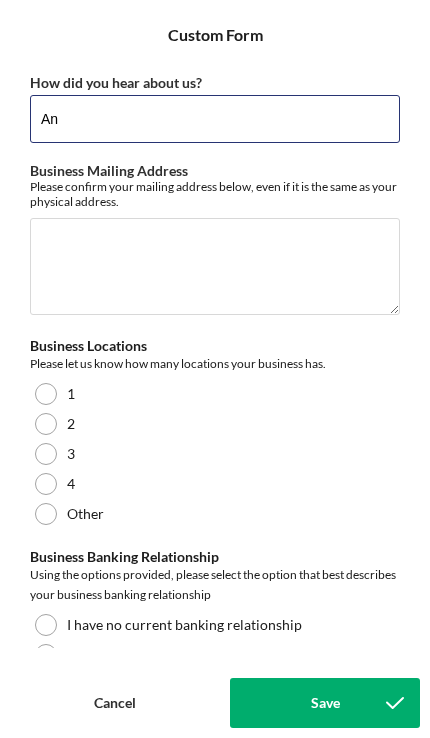 type on "A" 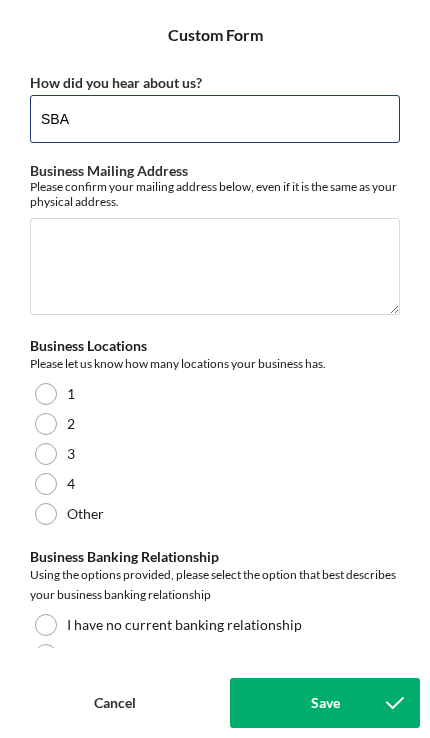type on "SBA" 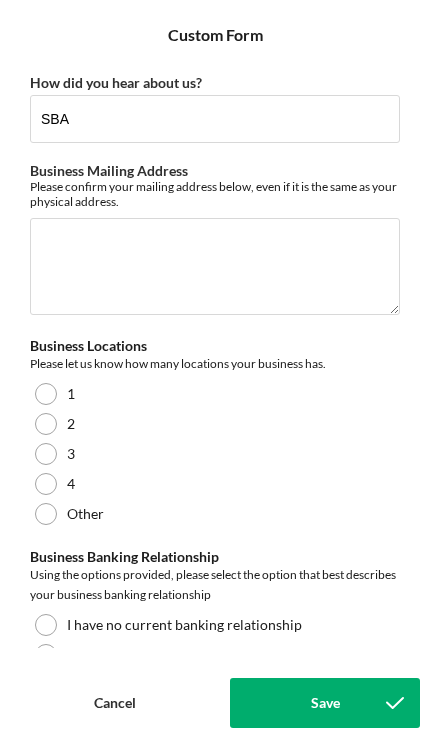 click at bounding box center (46, 394) 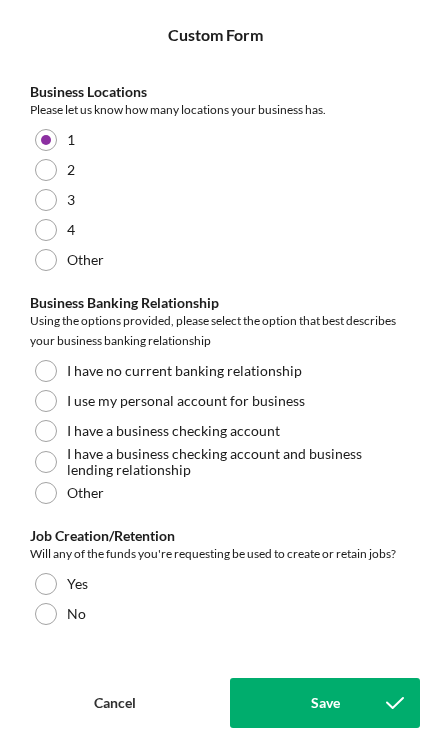 scroll, scrollTop: 260, scrollLeft: 0, axis: vertical 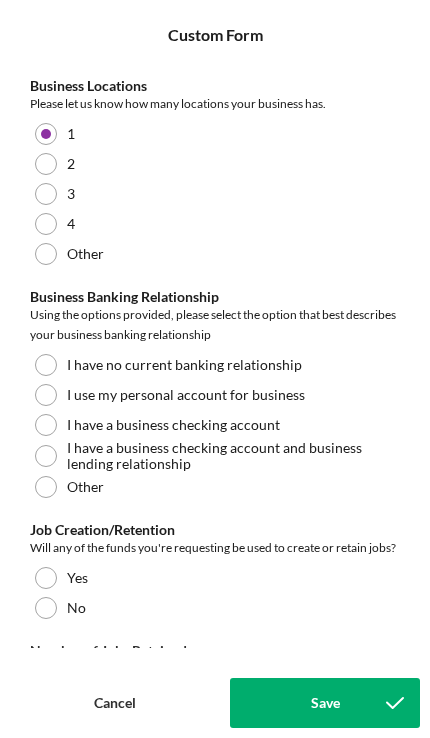 click at bounding box center (46, 456) 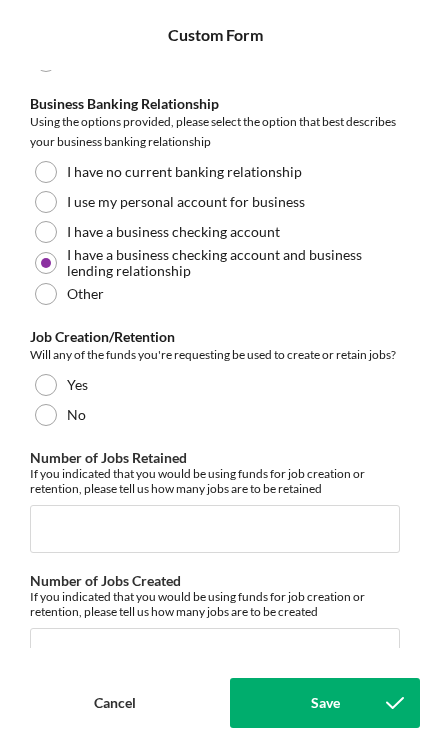 scroll, scrollTop: 470, scrollLeft: 0, axis: vertical 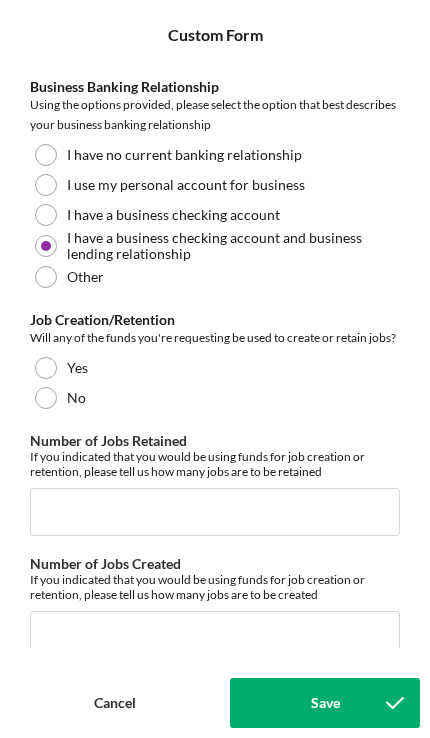 click at bounding box center (46, 398) 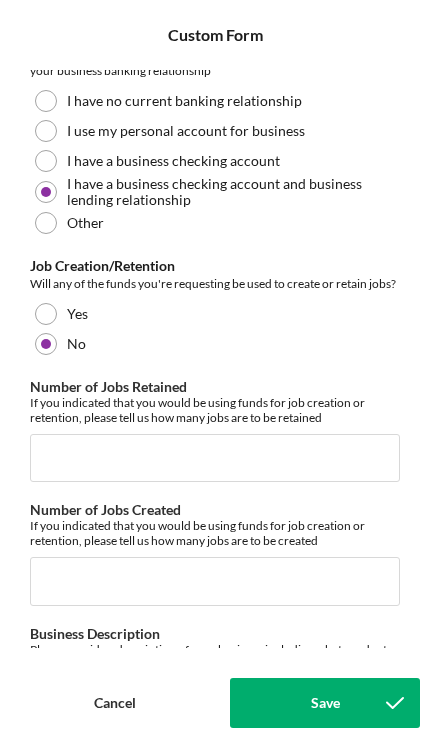 scroll, scrollTop: 560, scrollLeft: 0, axis: vertical 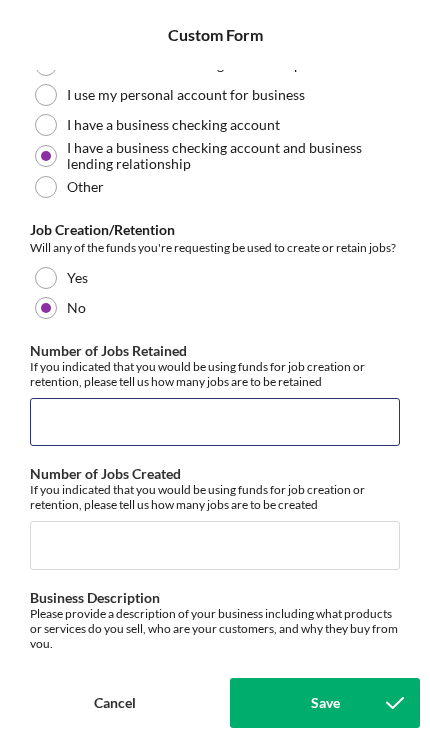 click on "Number of Jobs Retained" at bounding box center (215, 422) 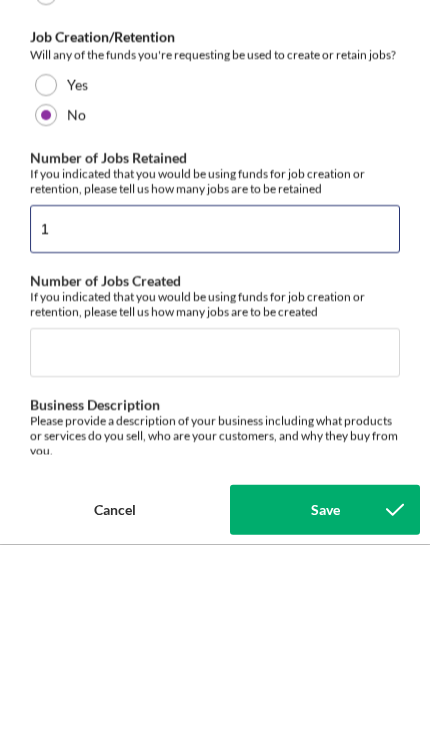 type on "1" 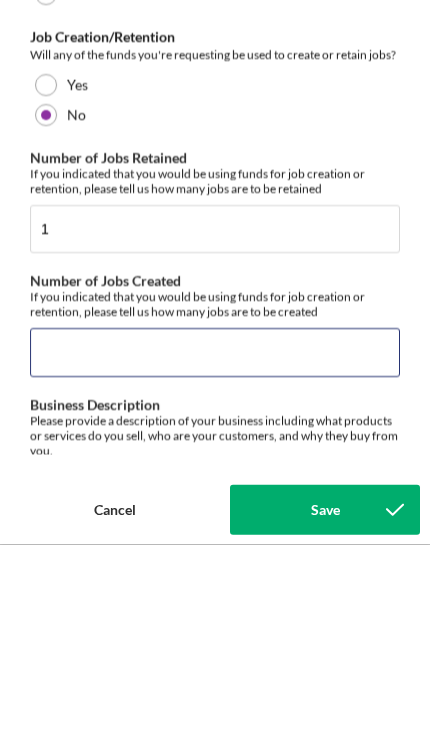 click on "Number of Jobs Created" at bounding box center (215, 545) 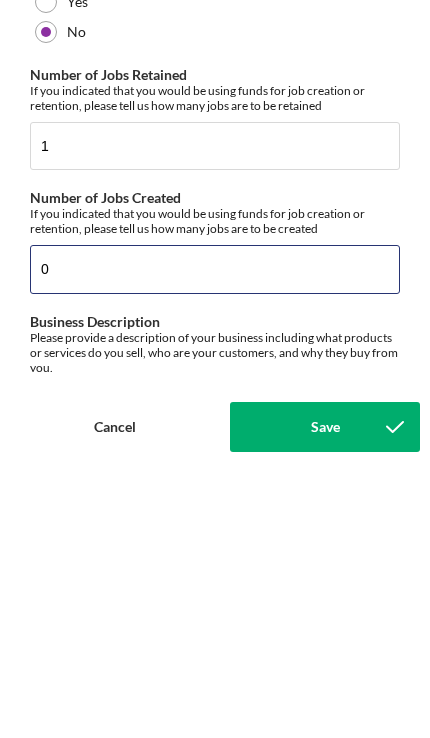 type on "0" 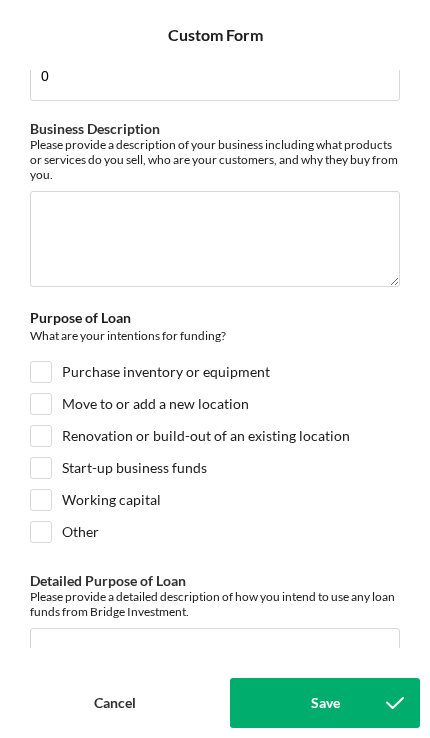 scroll, scrollTop: 1031, scrollLeft: 0, axis: vertical 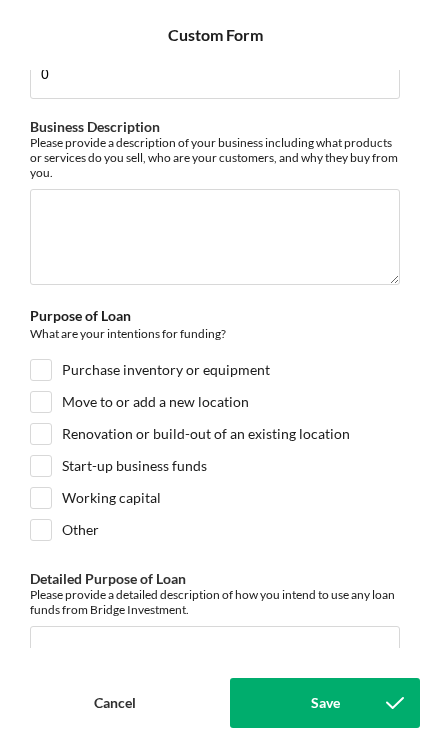 click on "Renovation or build-out of an existing location" at bounding box center [41, 434] 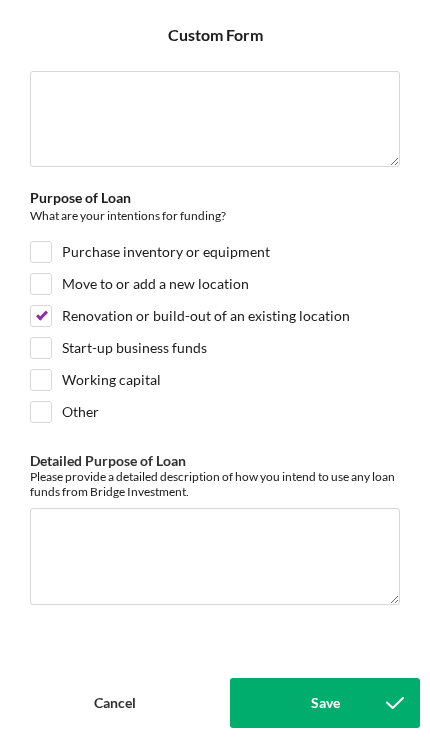 scroll, scrollTop: 1152, scrollLeft: 0, axis: vertical 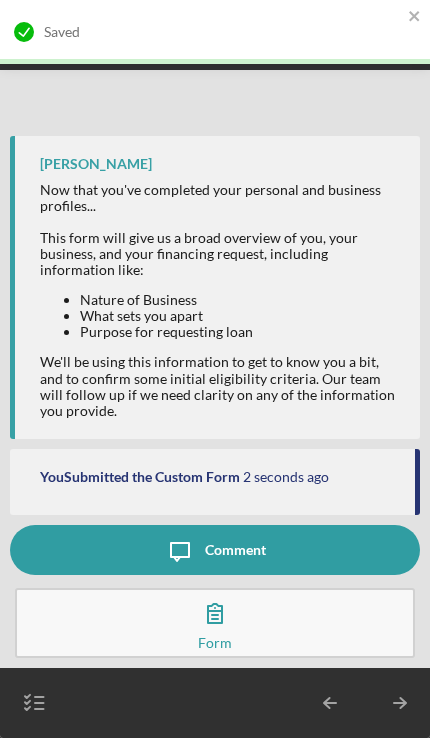 click 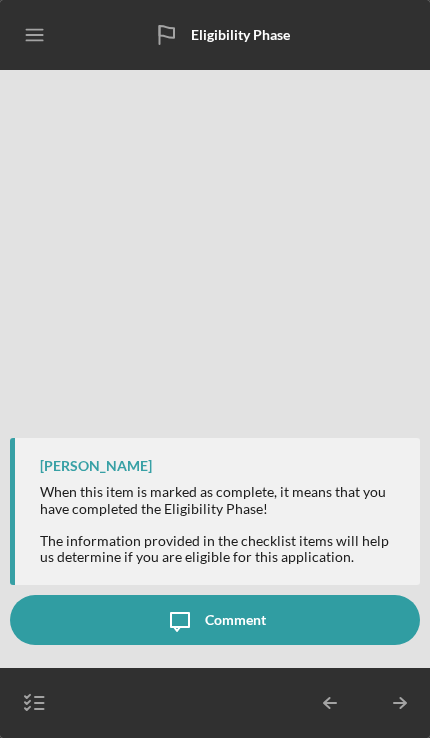 click on "Icon/Menu" 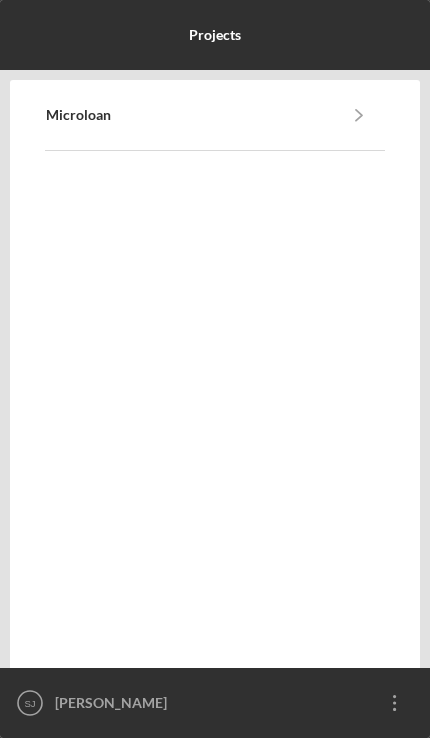 click on "Microloan" at bounding box center [78, 115] 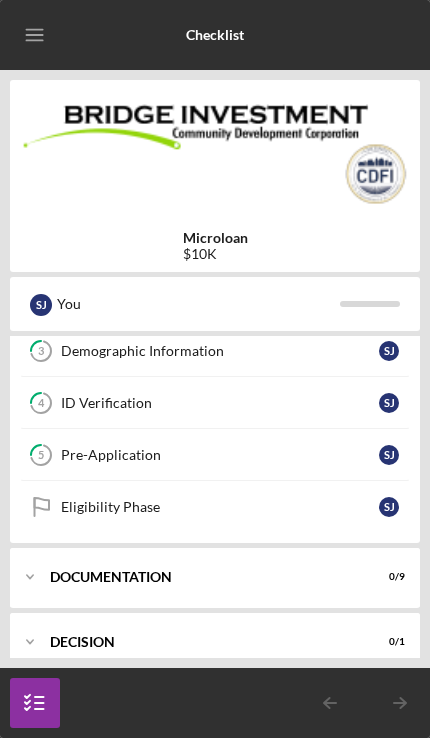 scroll, scrollTop: 180, scrollLeft: 0, axis: vertical 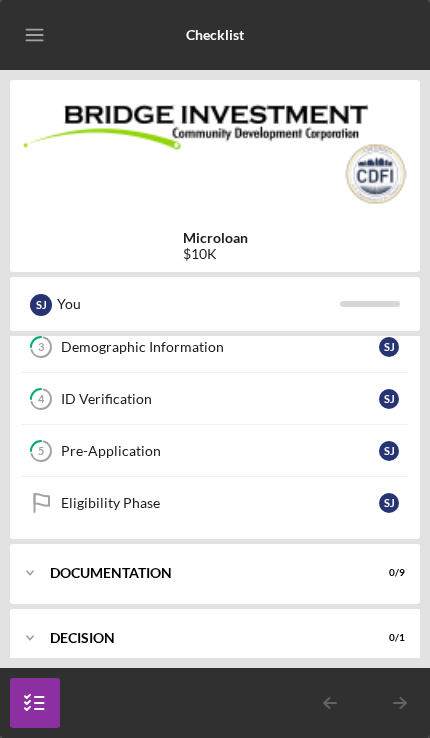click on "ID Verification" at bounding box center [220, 399] 